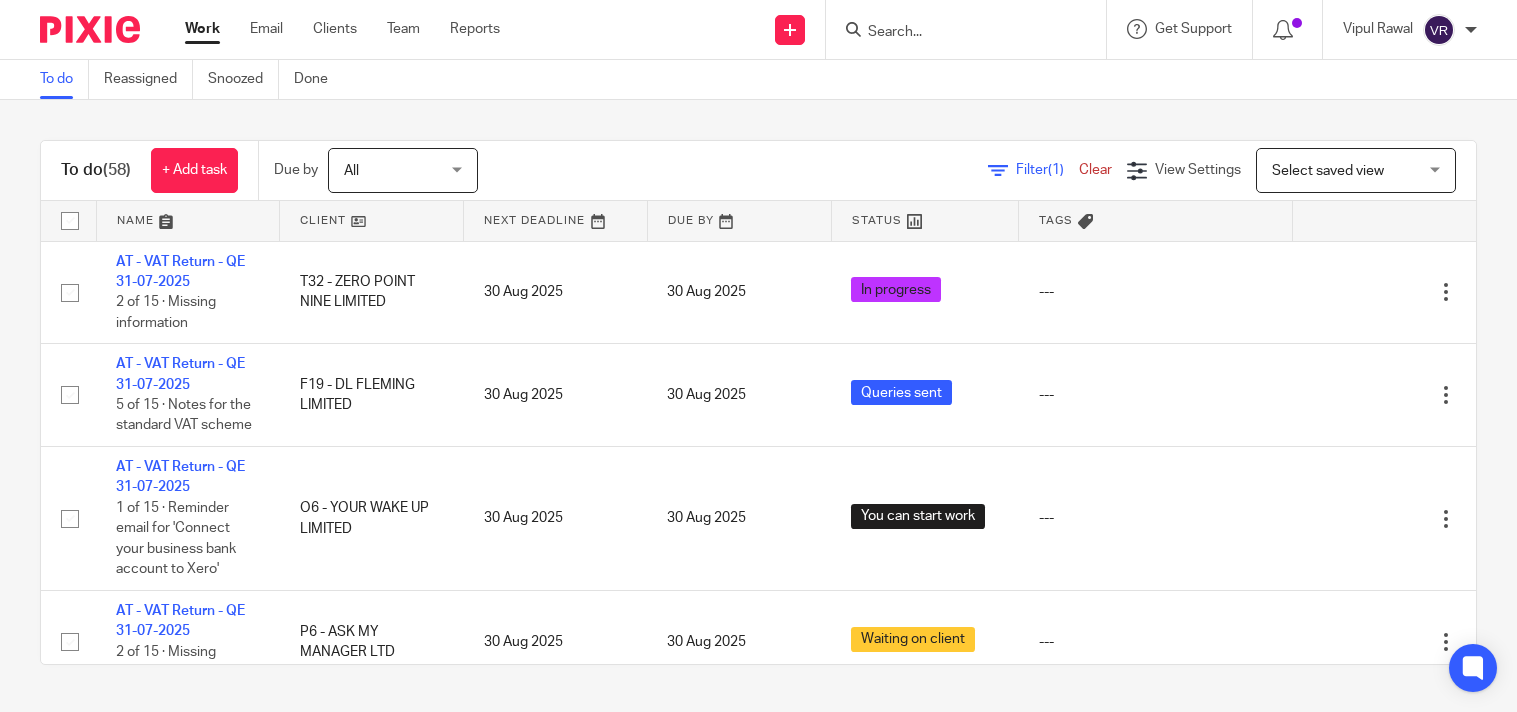 scroll, scrollTop: 0, scrollLeft: 0, axis: both 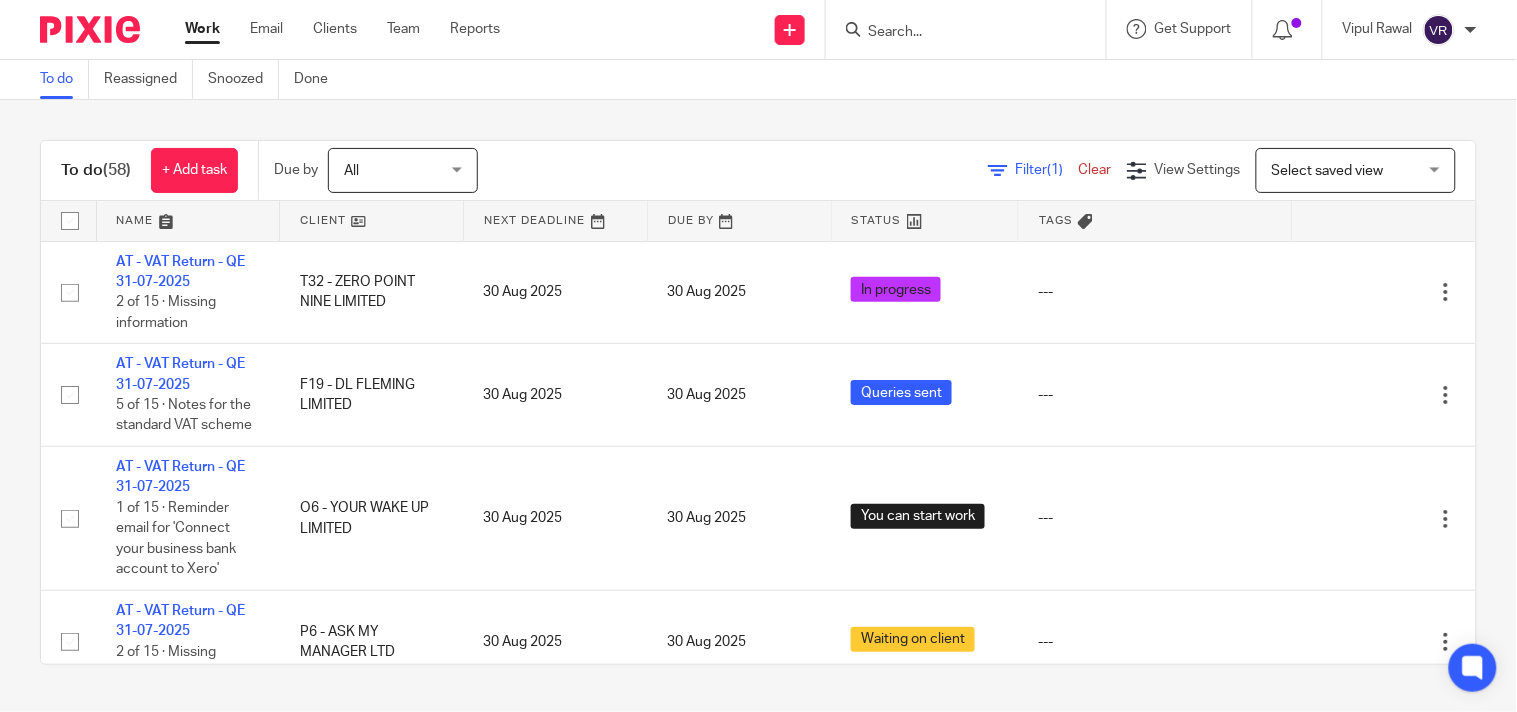 click on "To do
(58)
+ Add task
Due by
All
All
Today
Tomorrow
This week
Next week
This month
Next month
All
all     Filter
(1) Clear     View Settings   View Settings     (1) Filters   Clear   Save     Manage saved views
Select saved view
Select saved view
Select saved view
All tasks
Cs01
Dormant
No dormant, utrs
Paye reg
Ready to file
Vat reg
Name     Client     Next Deadline     Due By     Status   Tags
No client selected
---
[DATE]
---" at bounding box center [758, 402] 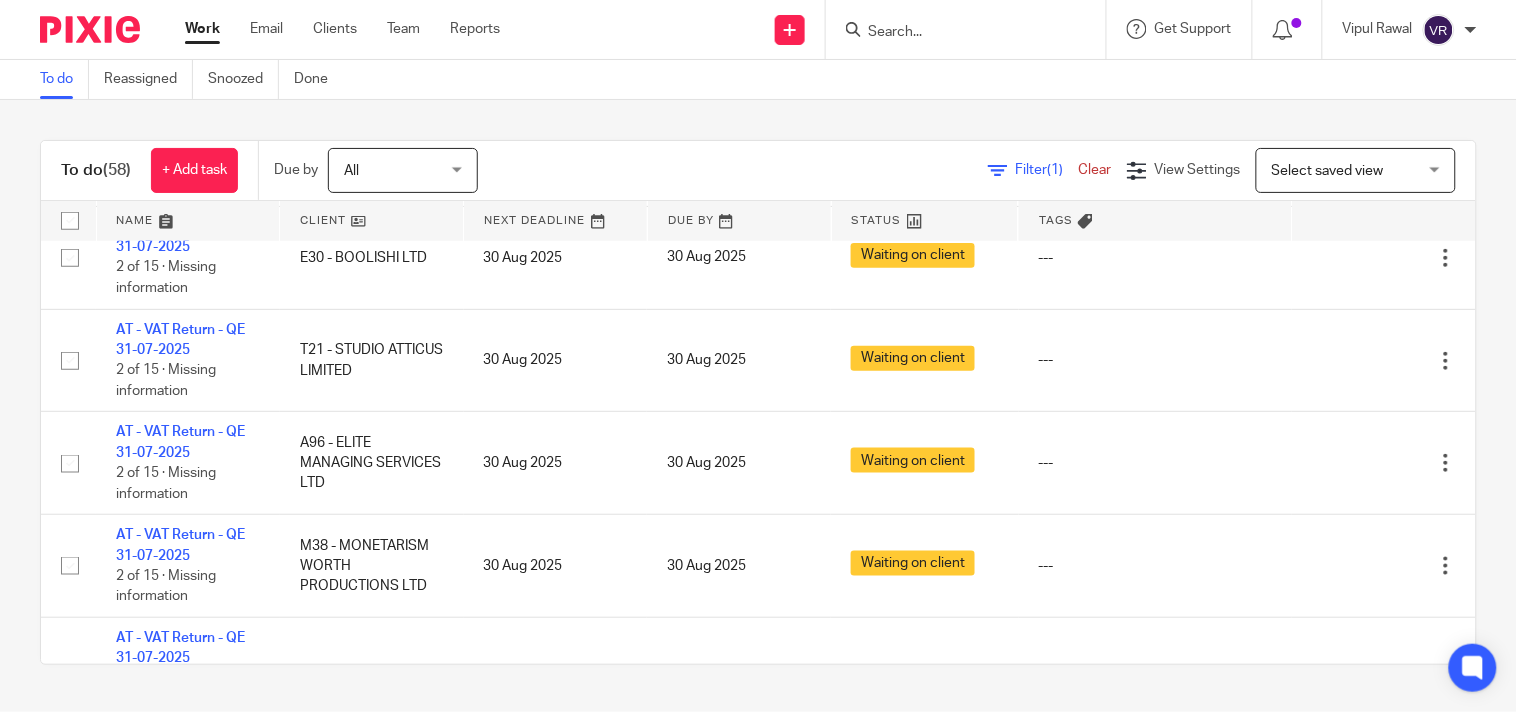 click on "To do
(58)
+ Add task
Due by
All
All
Today
Tomorrow
This week
Next week
This month
Next month
All
all     Filter
(1) Clear     View Settings   View Settings     (1) Filters   Clear   Save     Manage saved views
Select saved view
Select saved view
Select saved view
All tasks
Cs01
Dormant
No dormant, utrs
Paye reg
Ready to file
Vat reg
Name     Client     Next Deadline     Due By     Status   Tags
No client selected
No client selected" at bounding box center (758, 402) 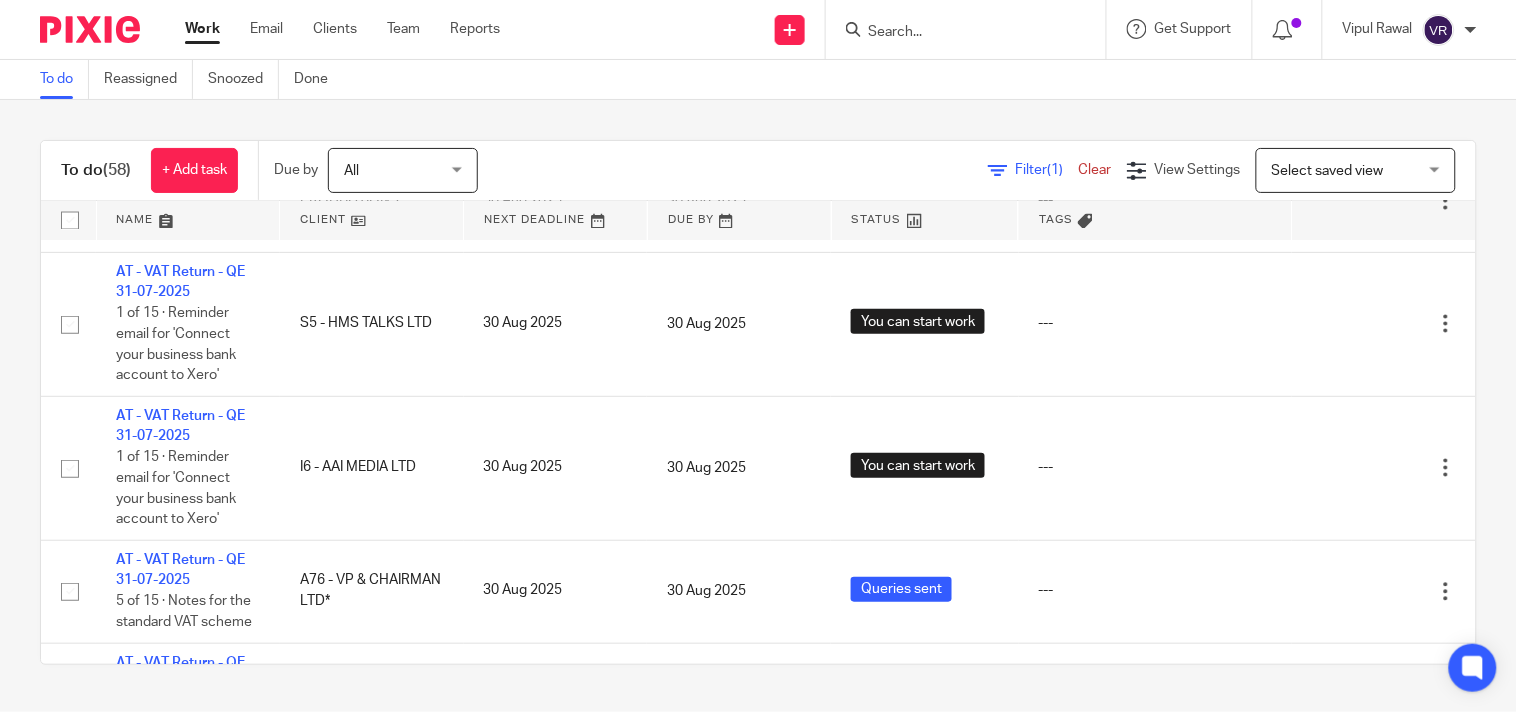 scroll, scrollTop: 995, scrollLeft: 0, axis: vertical 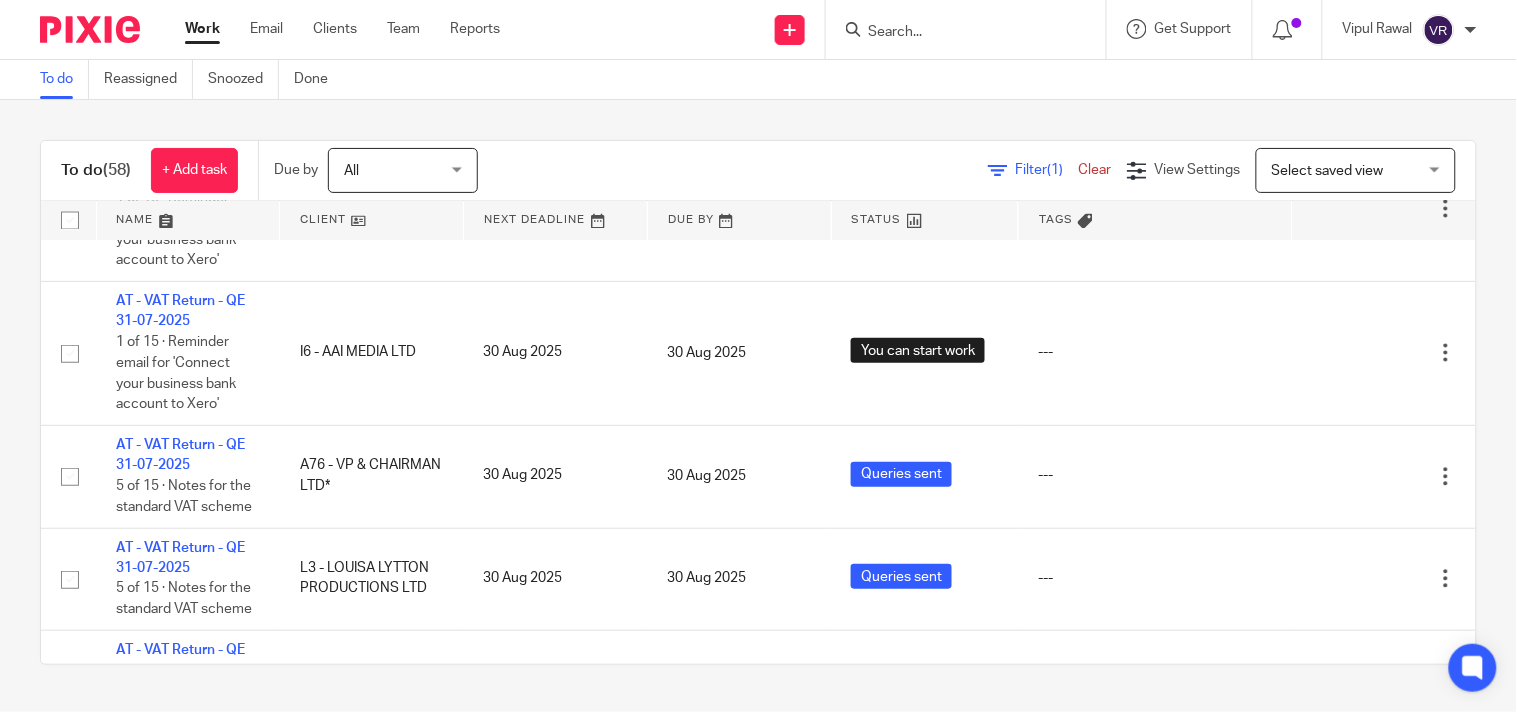 click on "To do
Reassigned
Snoozed
Done" at bounding box center [758, 80] 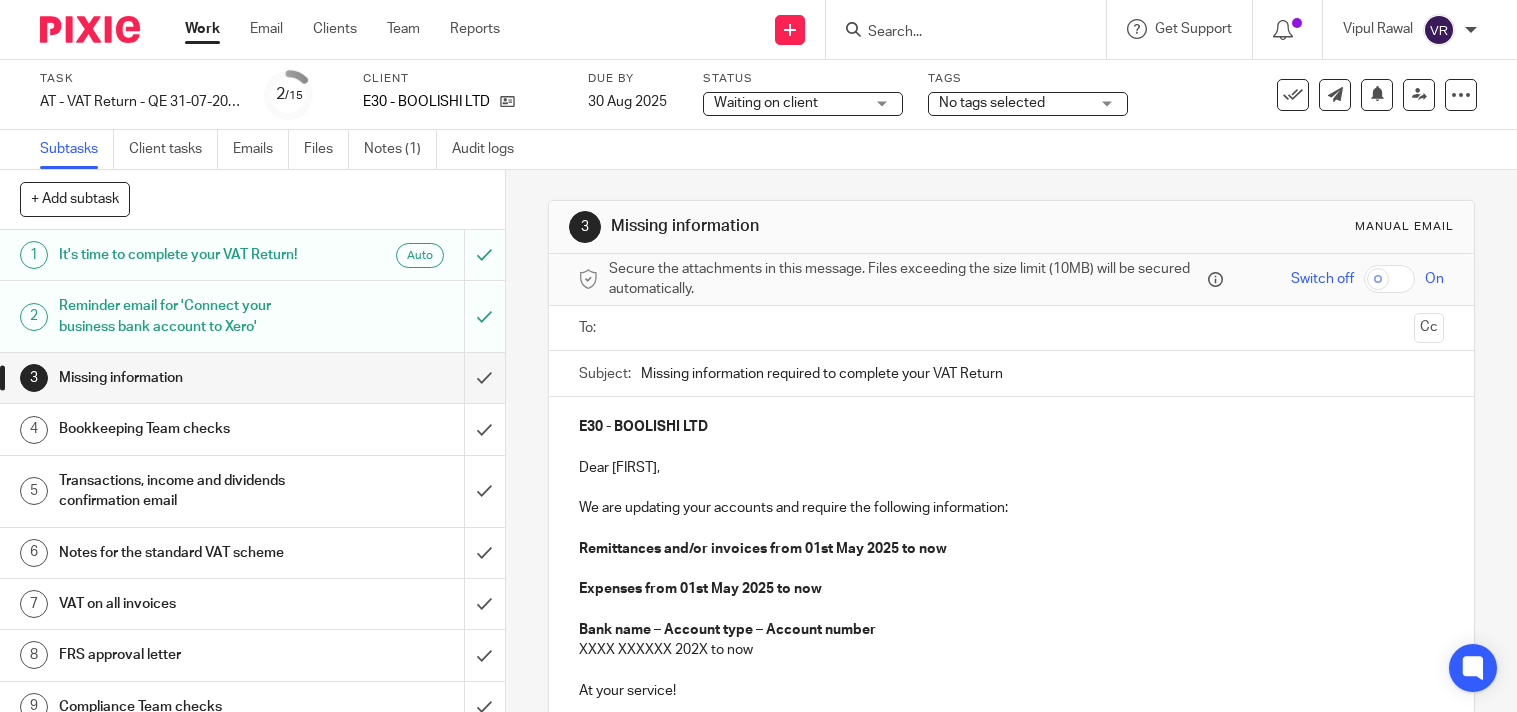 scroll, scrollTop: 0, scrollLeft: 0, axis: both 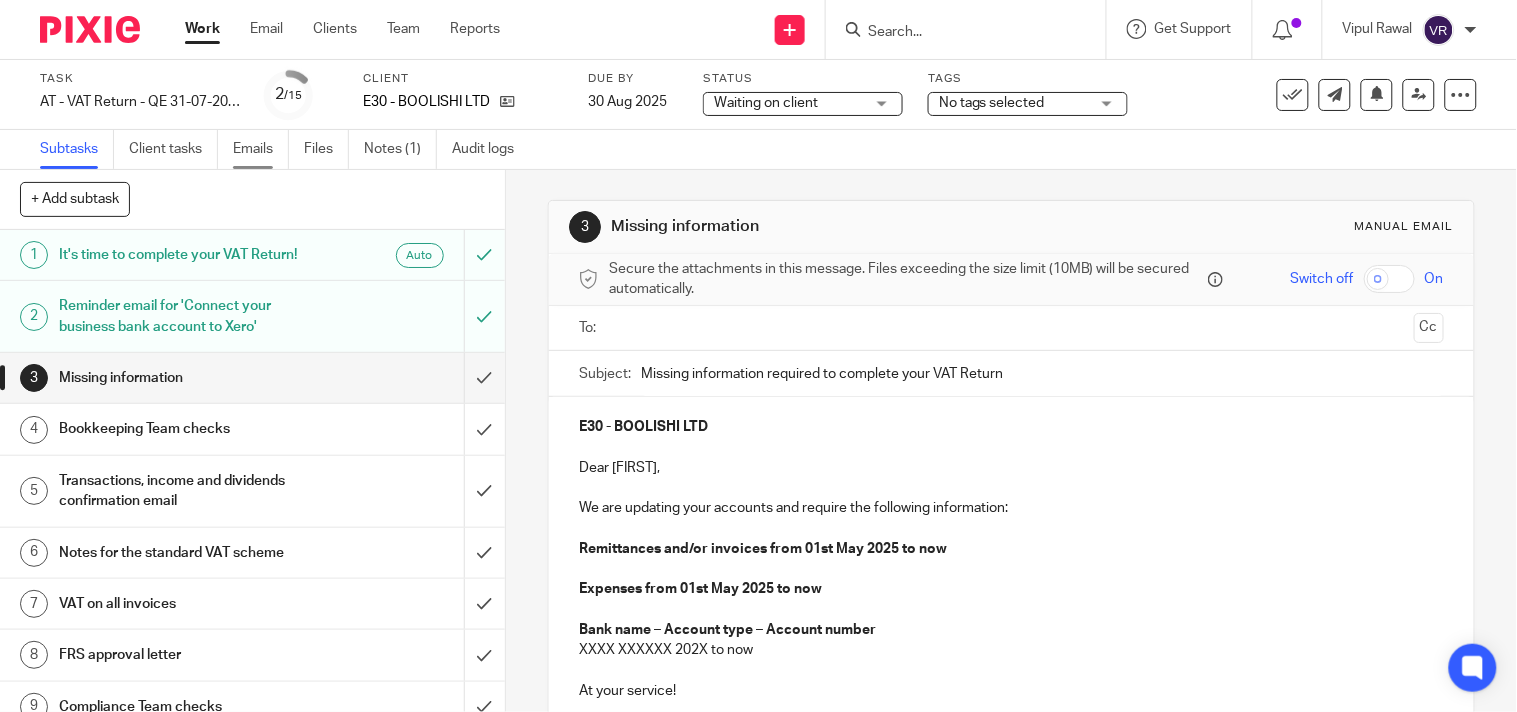 click on "Emails" at bounding box center (261, 149) 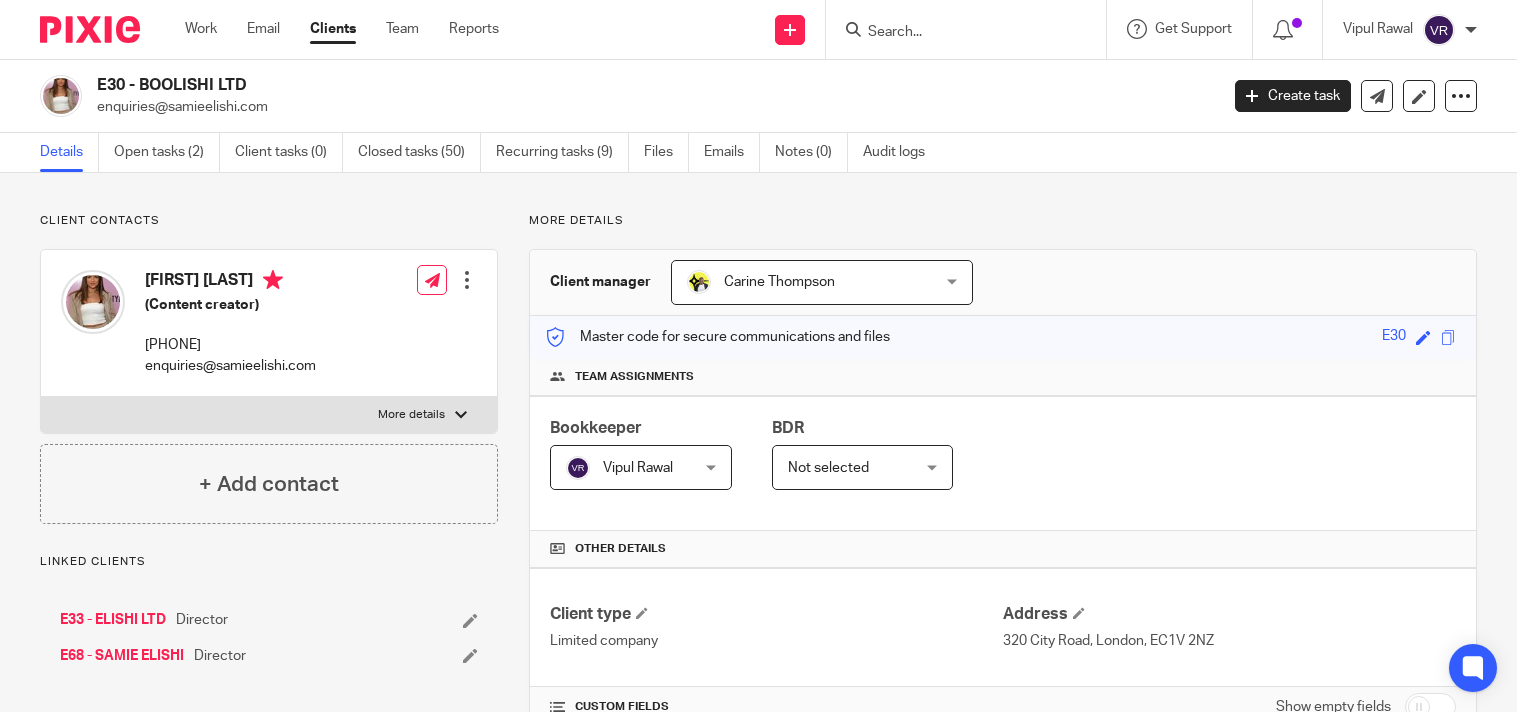 scroll, scrollTop: 0, scrollLeft: 0, axis: both 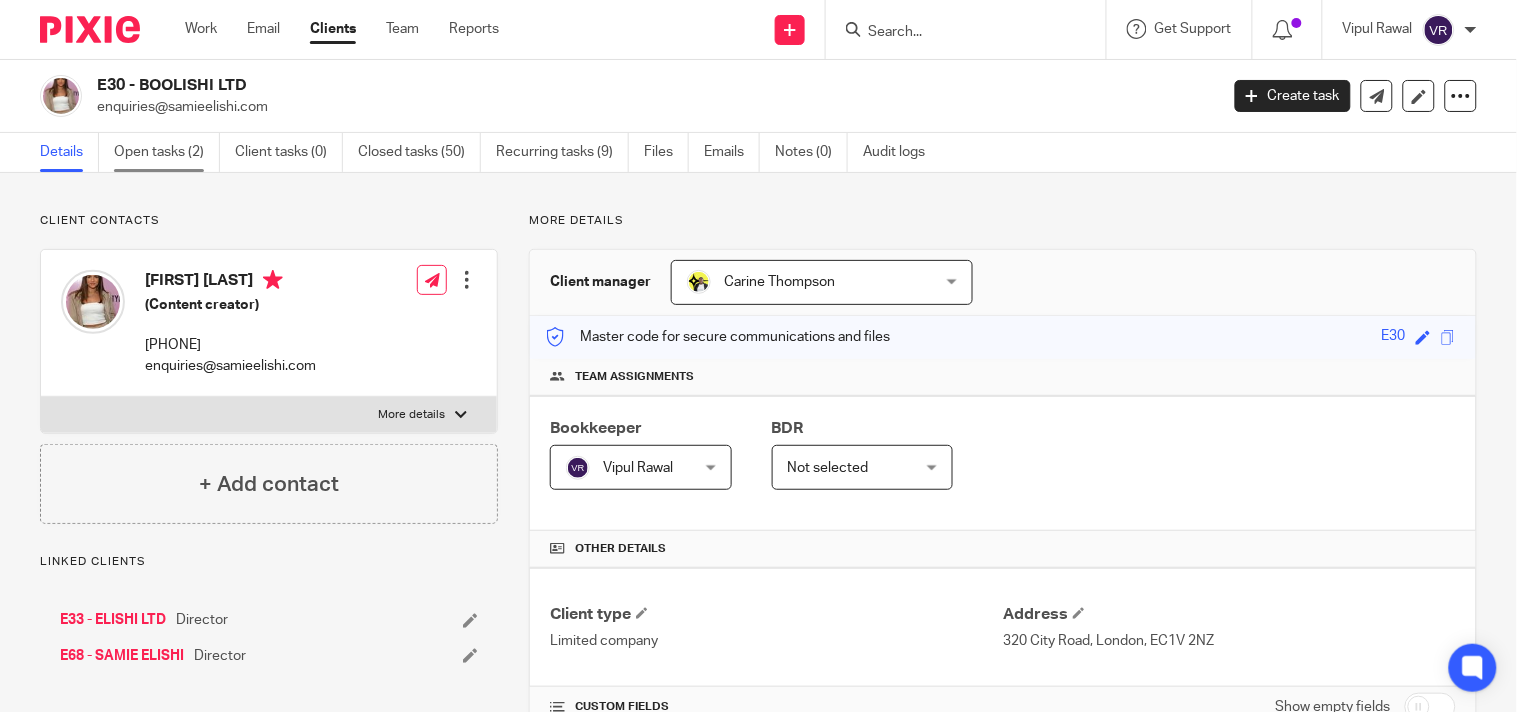 click on "Open tasks (2)" at bounding box center (167, 152) 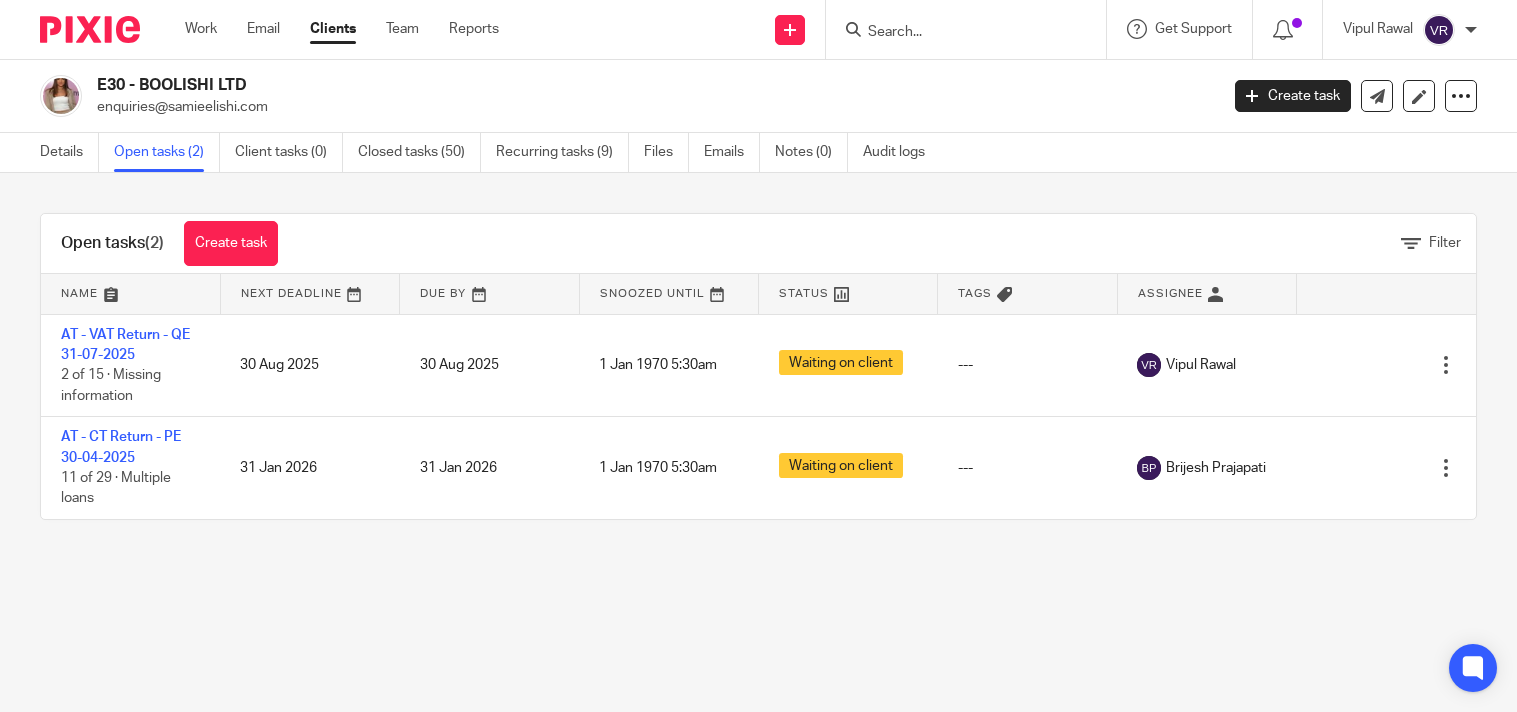 scroll, scrollTop: 0, scrollLeft: 0, axis: both 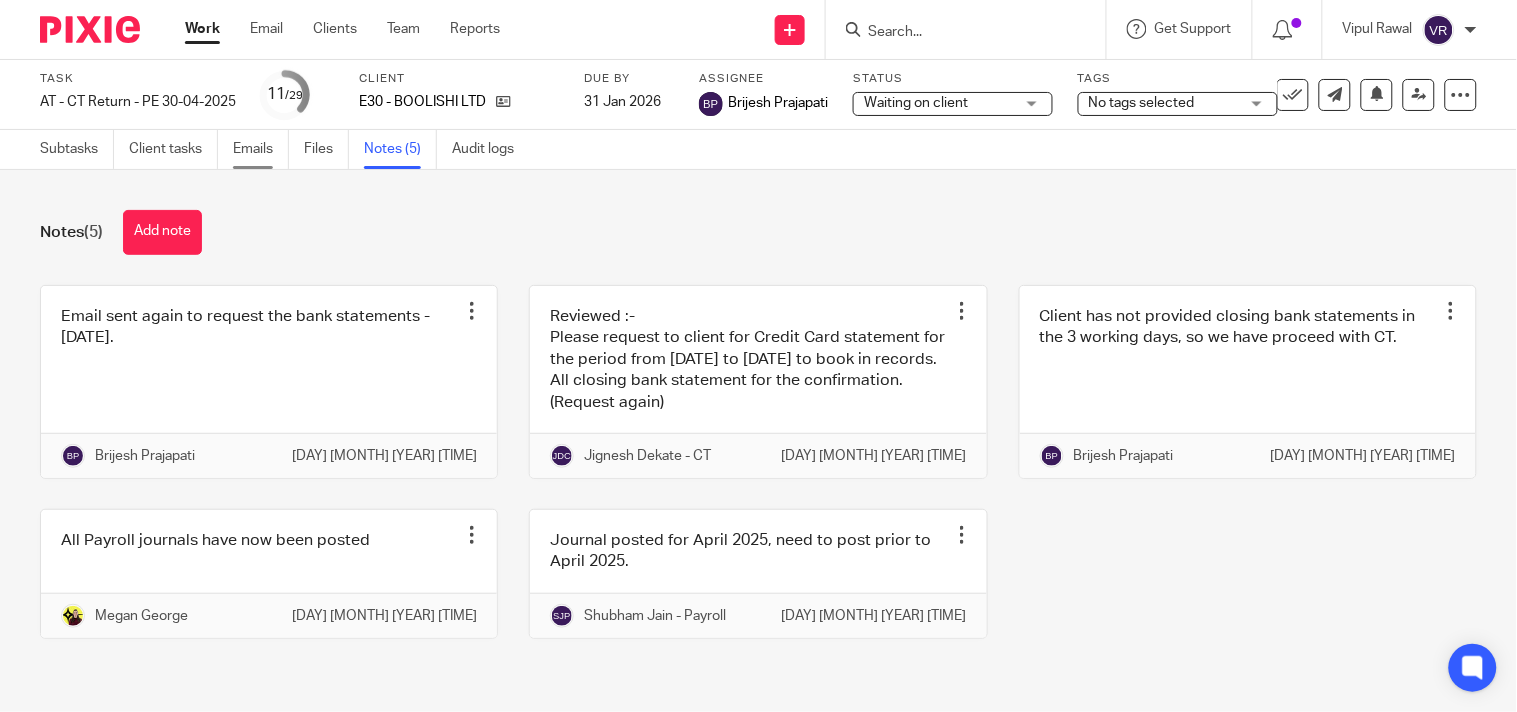 click on "Emails" at bounding box center [261, 149] 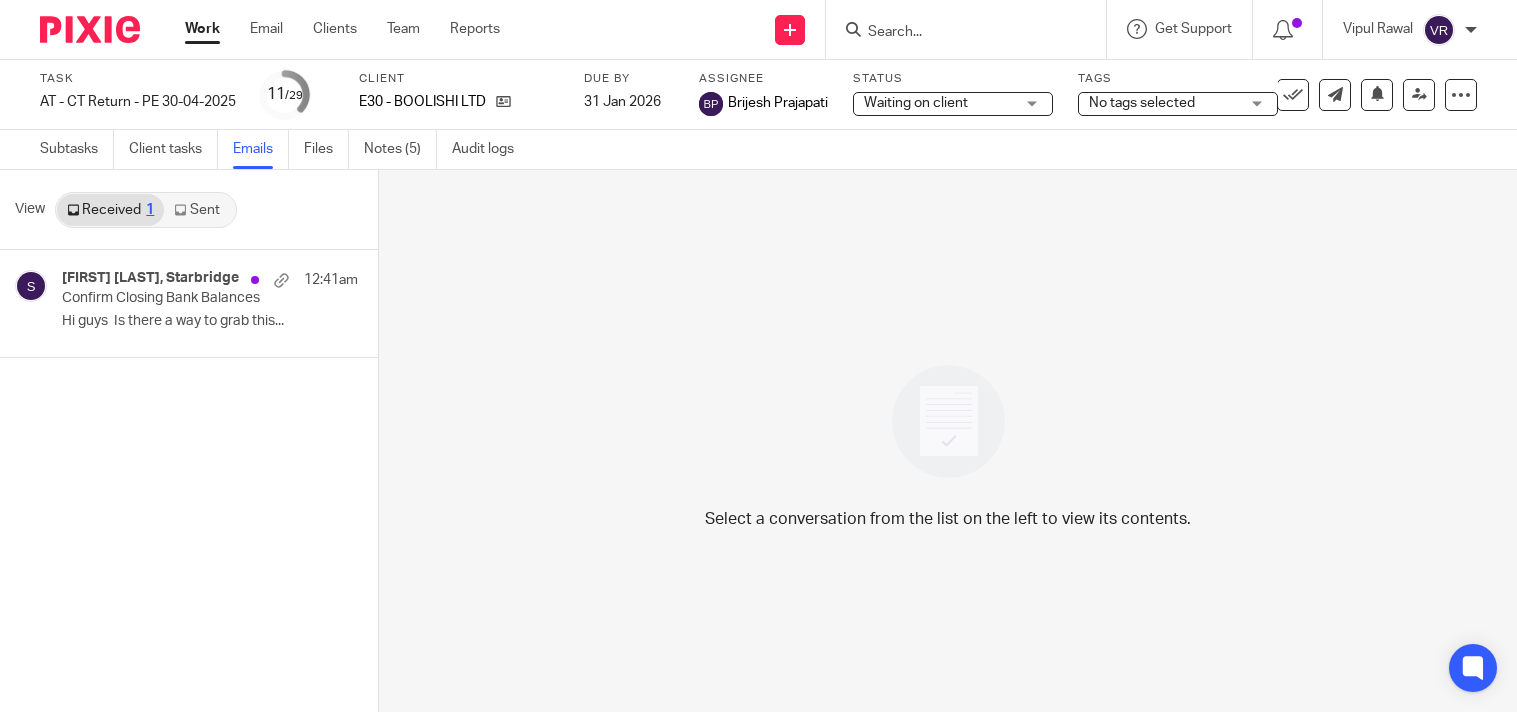 scroll, scrollTop: 0, scrollLeft: 0, axis: both 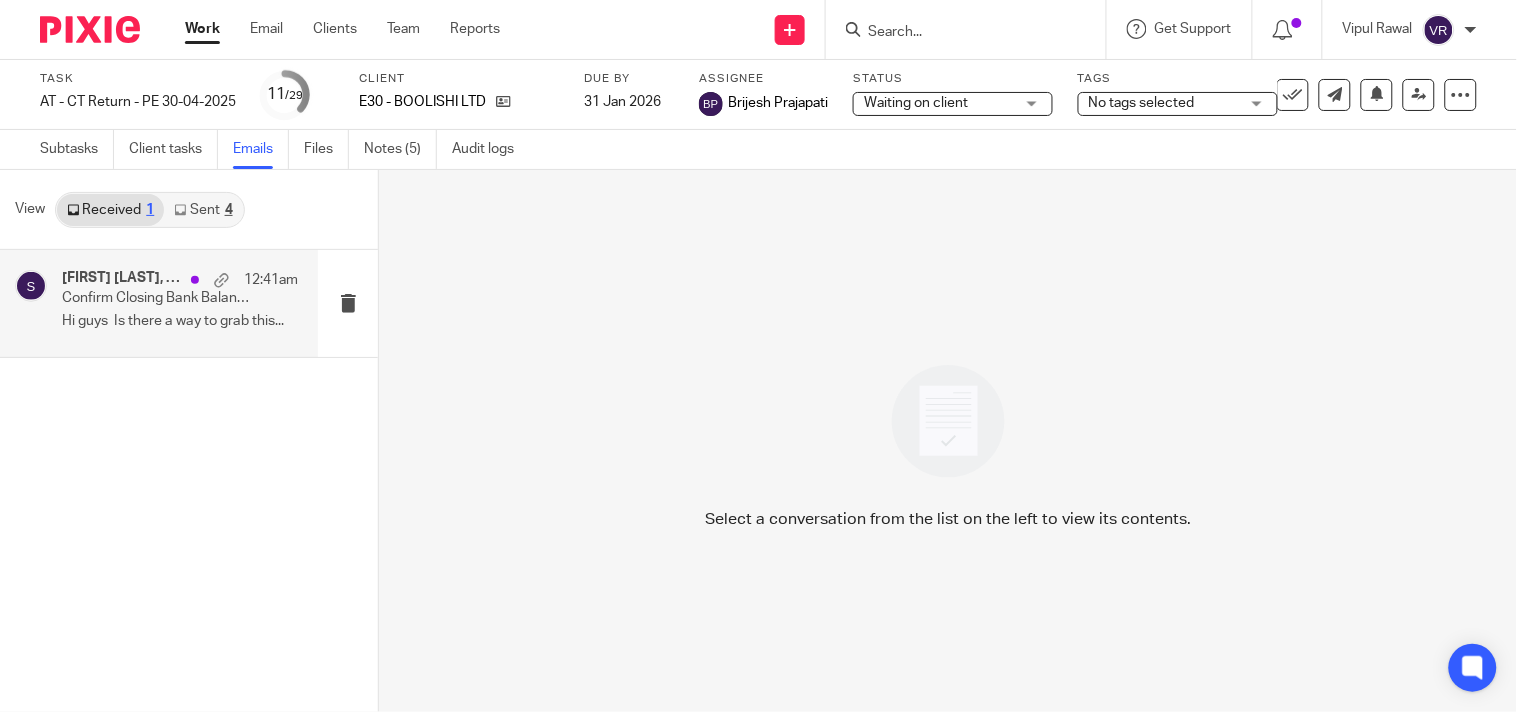 click on "Hi guys      Is there a way to grab this..." at bounding box center [180, 321] 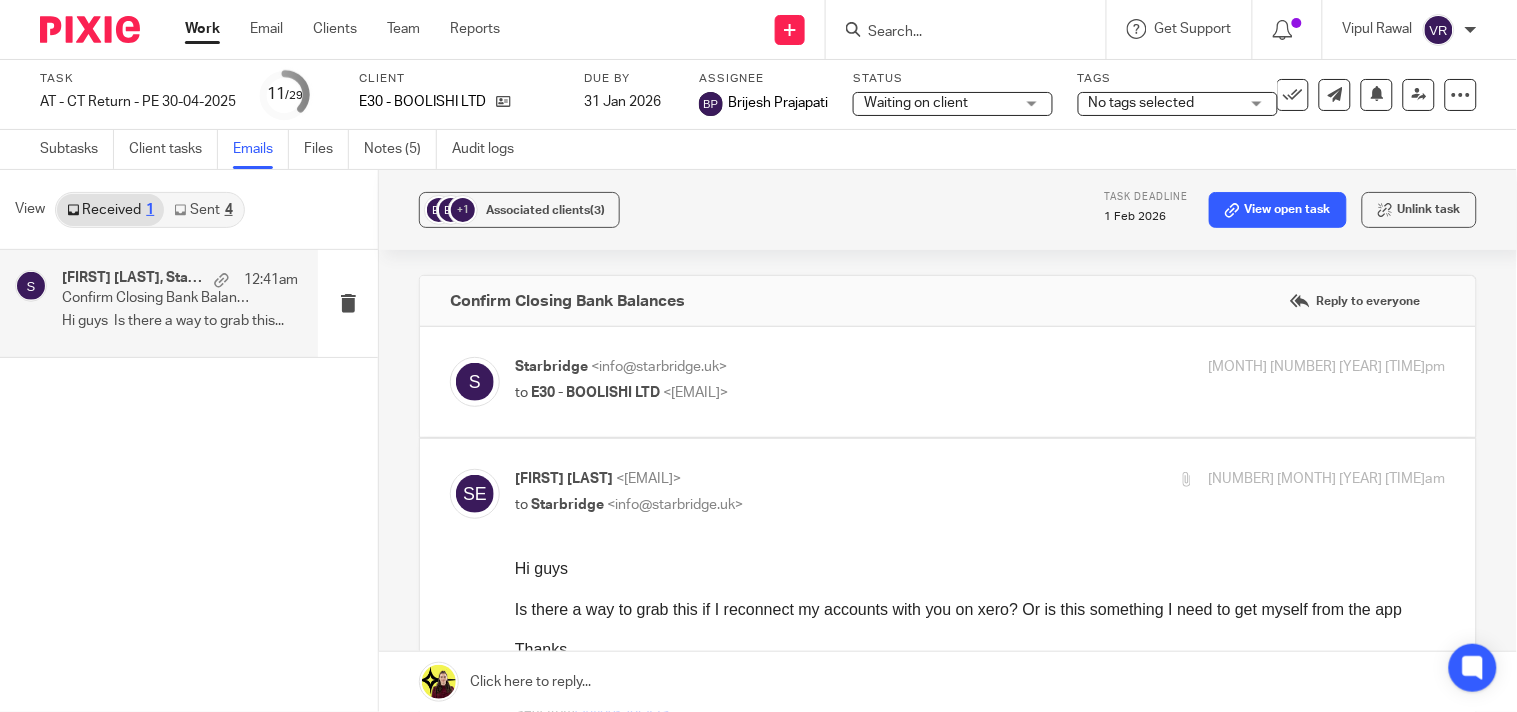 scroll, scrollTop: 0, scrollLeft: 0, axis: both 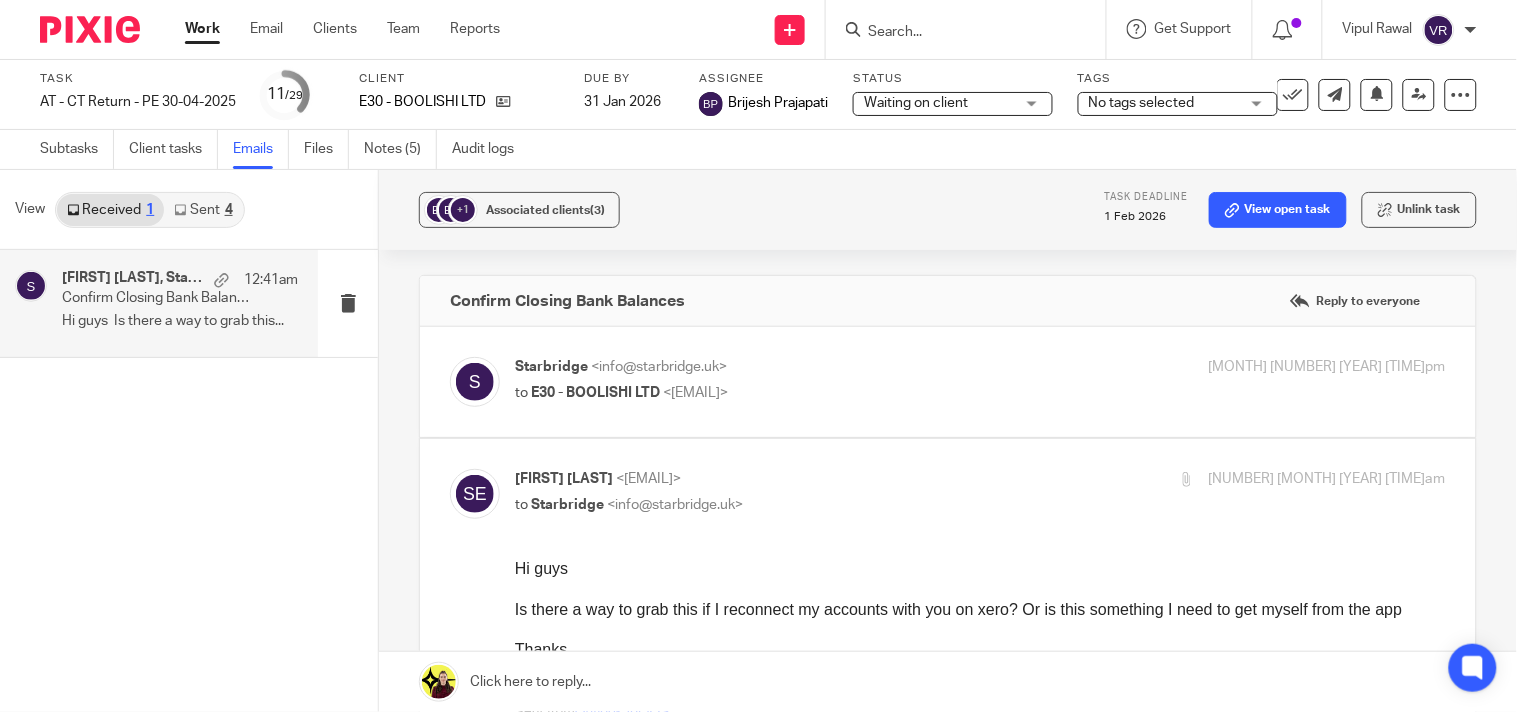 click on "Starbridge
<info@starbridge.uk>   to
E30 - BOOLISHI LTD
<enquiries@samieelishi.com>       6 Aug 2025 4:12pm" at bounding box center [980, 382] 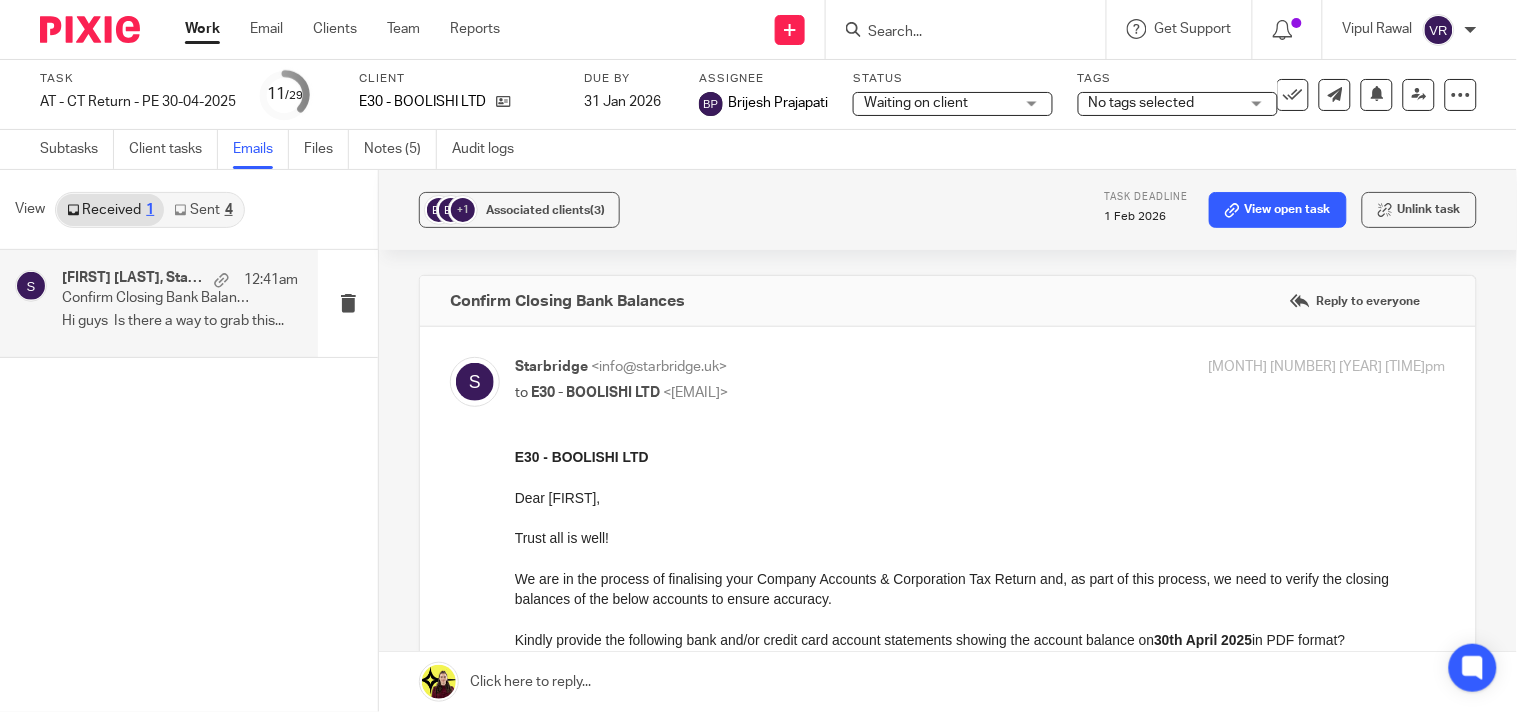 scroll, scrollTop: 0, scrollLeft: 0, axis: both 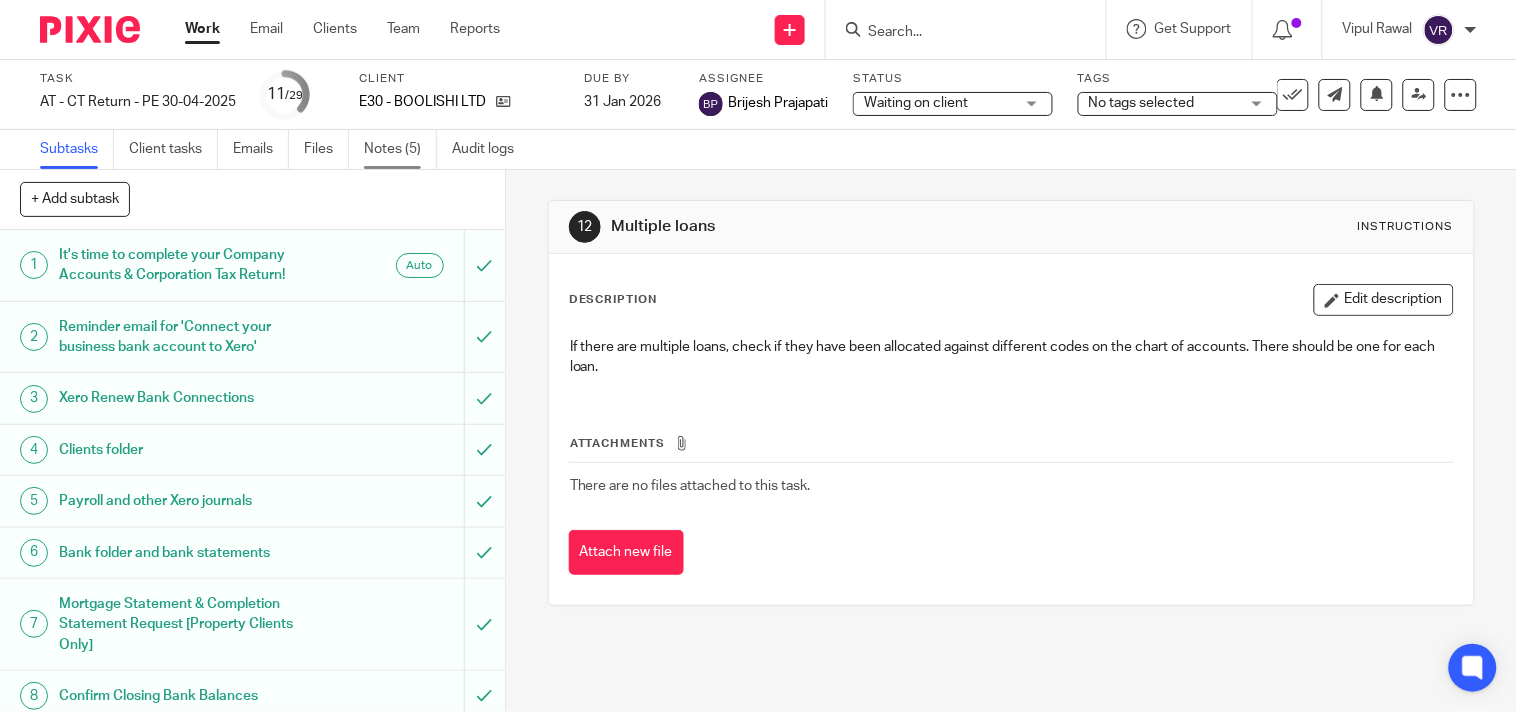 click on "Notes (5)" at bounding box center [400, 149] 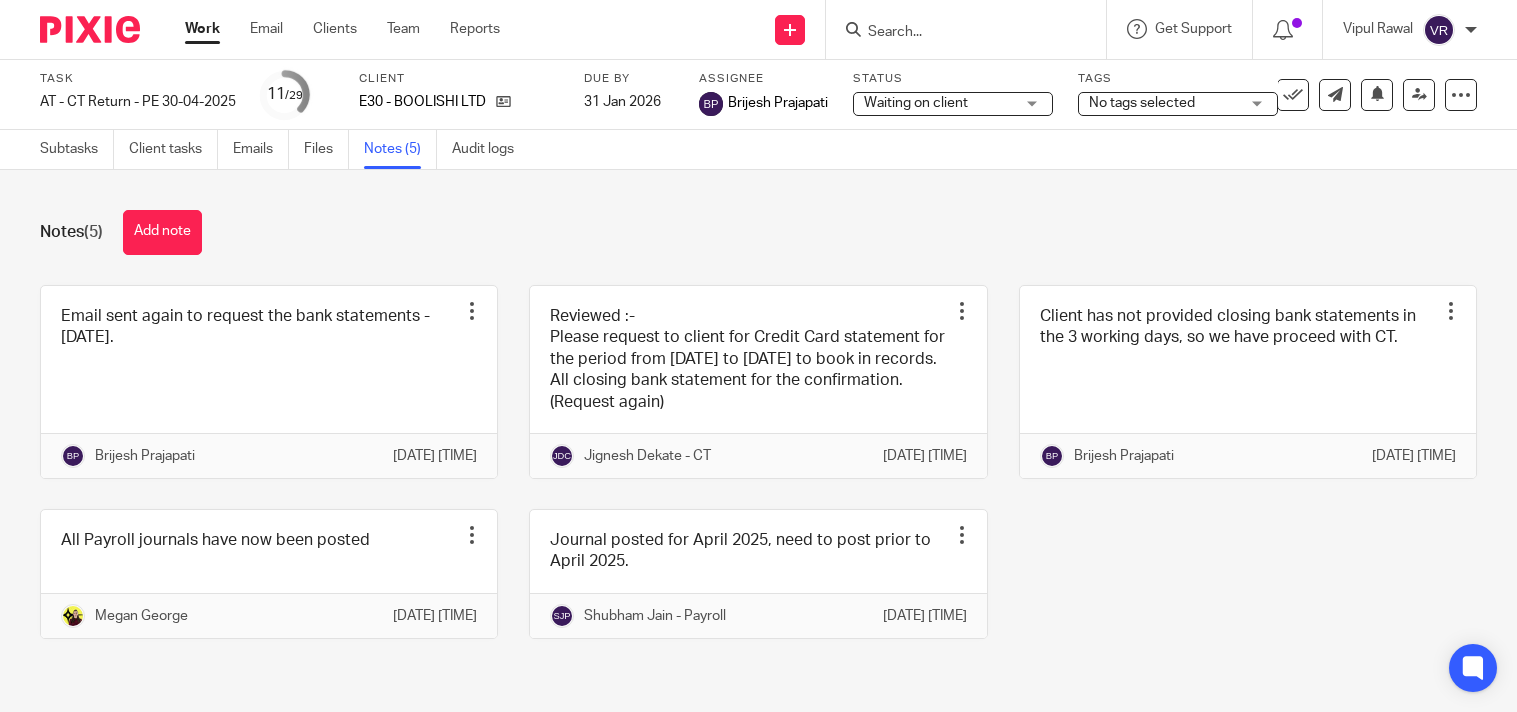 scroll, scrollTop: 0, scrollLeft: 0, axis: both 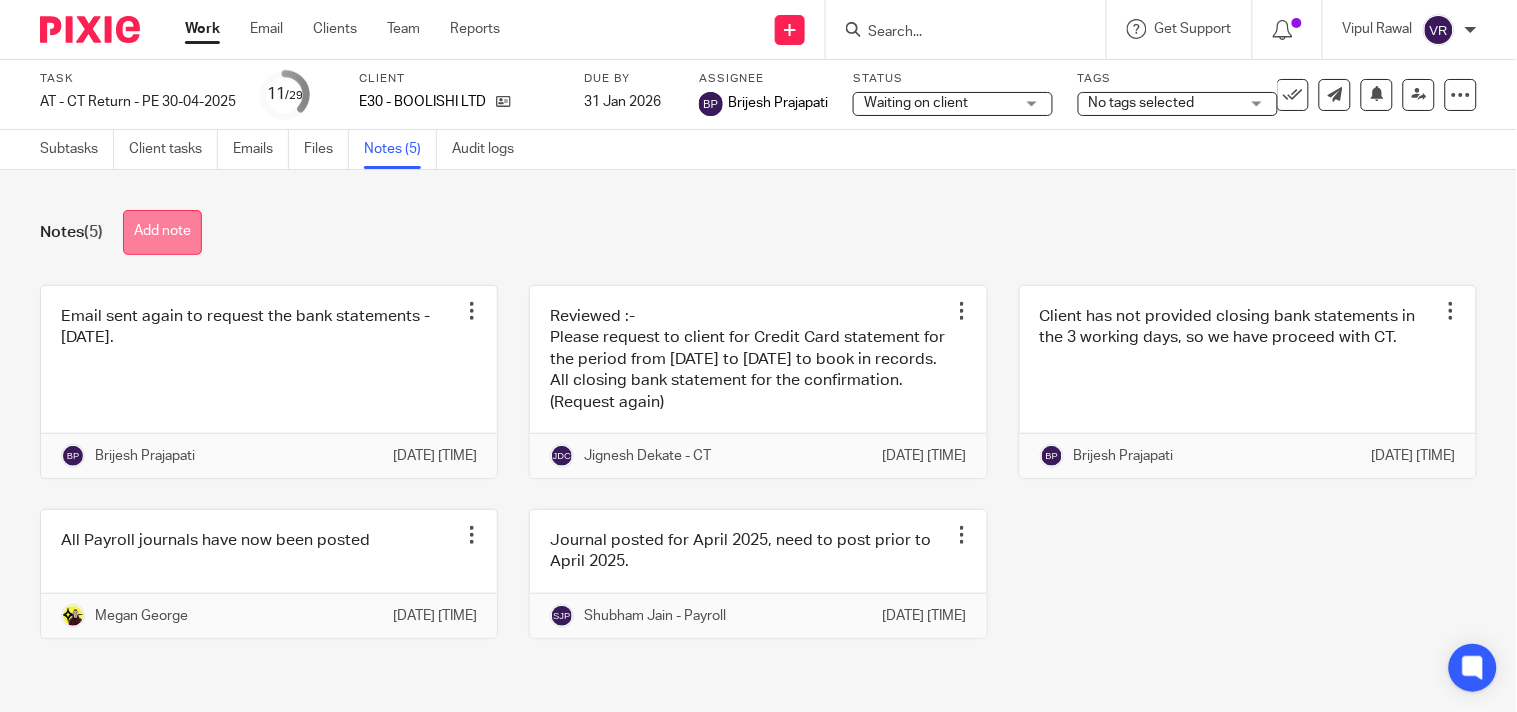 click on "Add note" at bounding box center [162, 232] 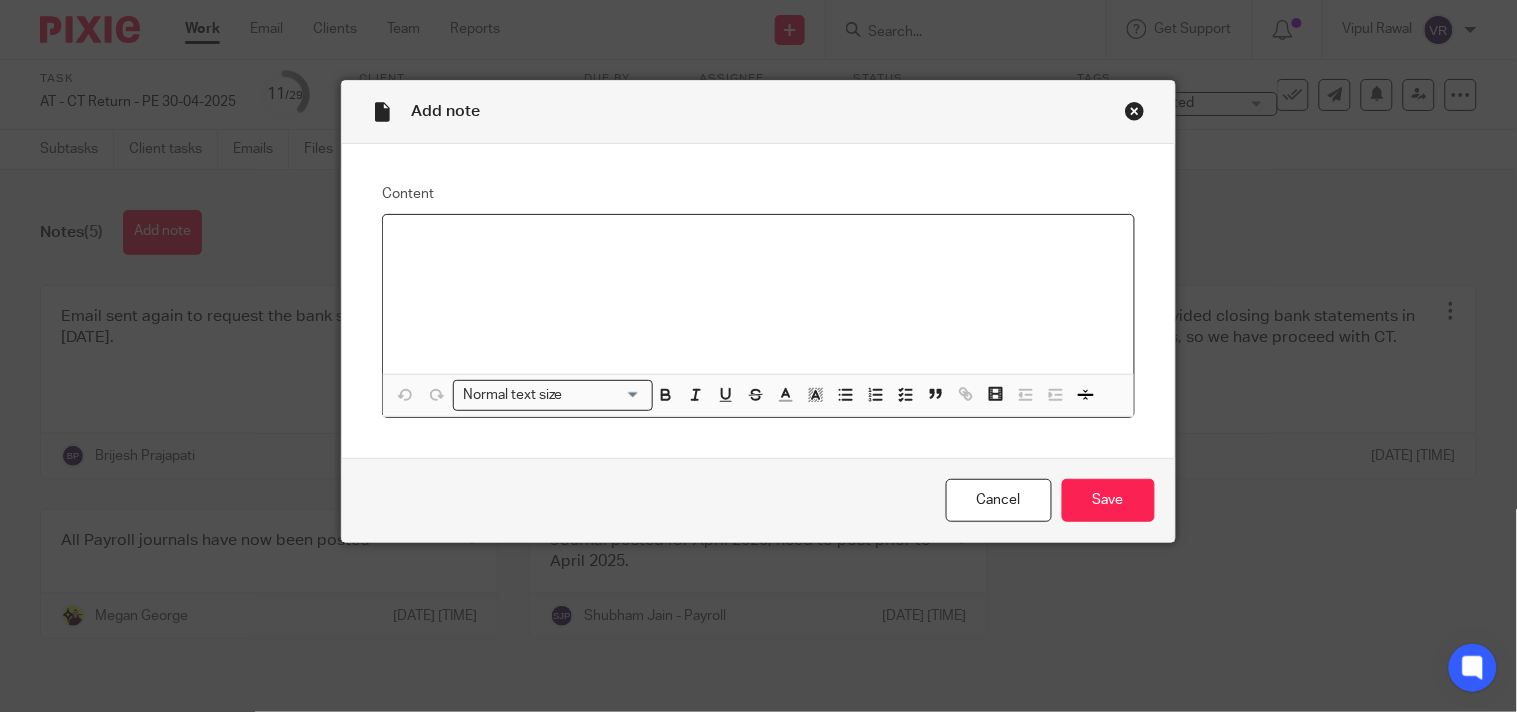 type 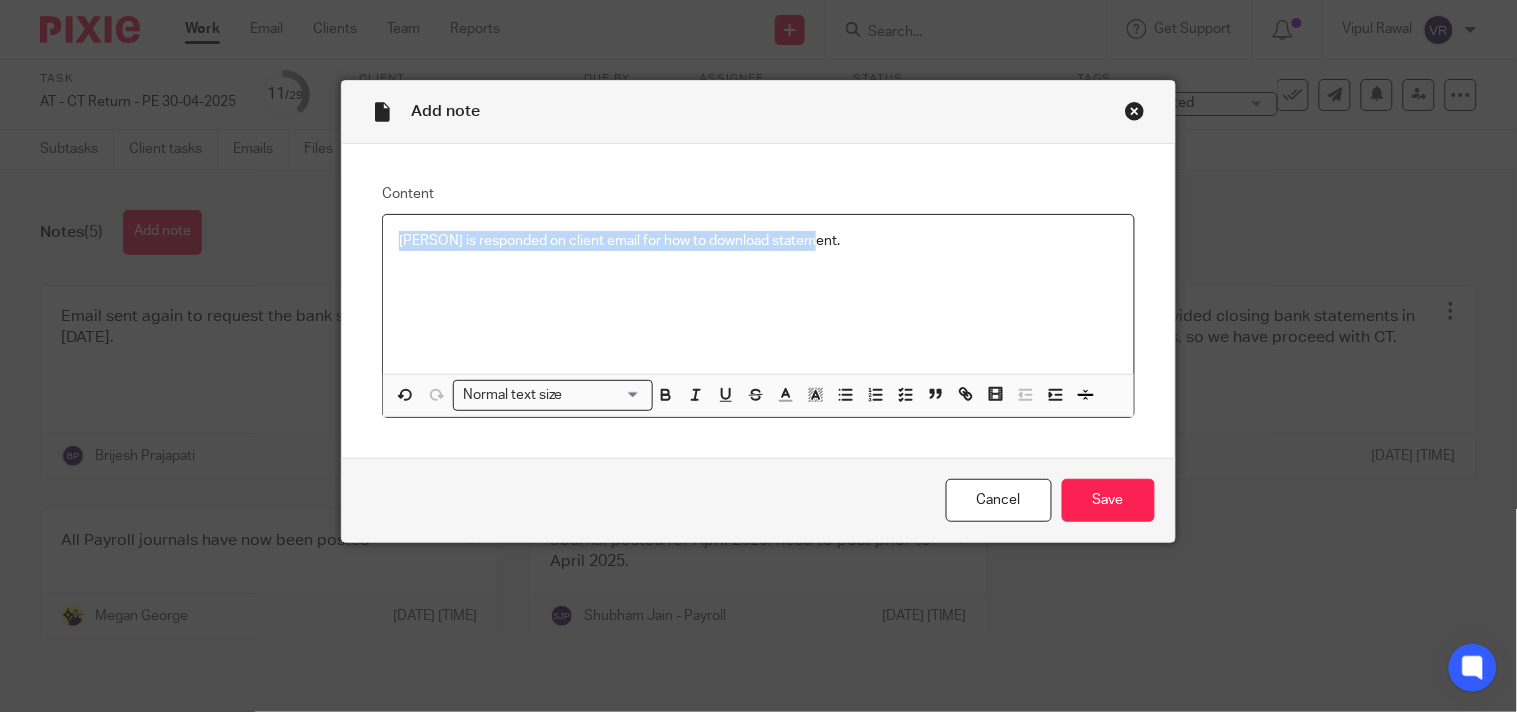 copy on "[PERSON] is responded on client email for how to download statement." 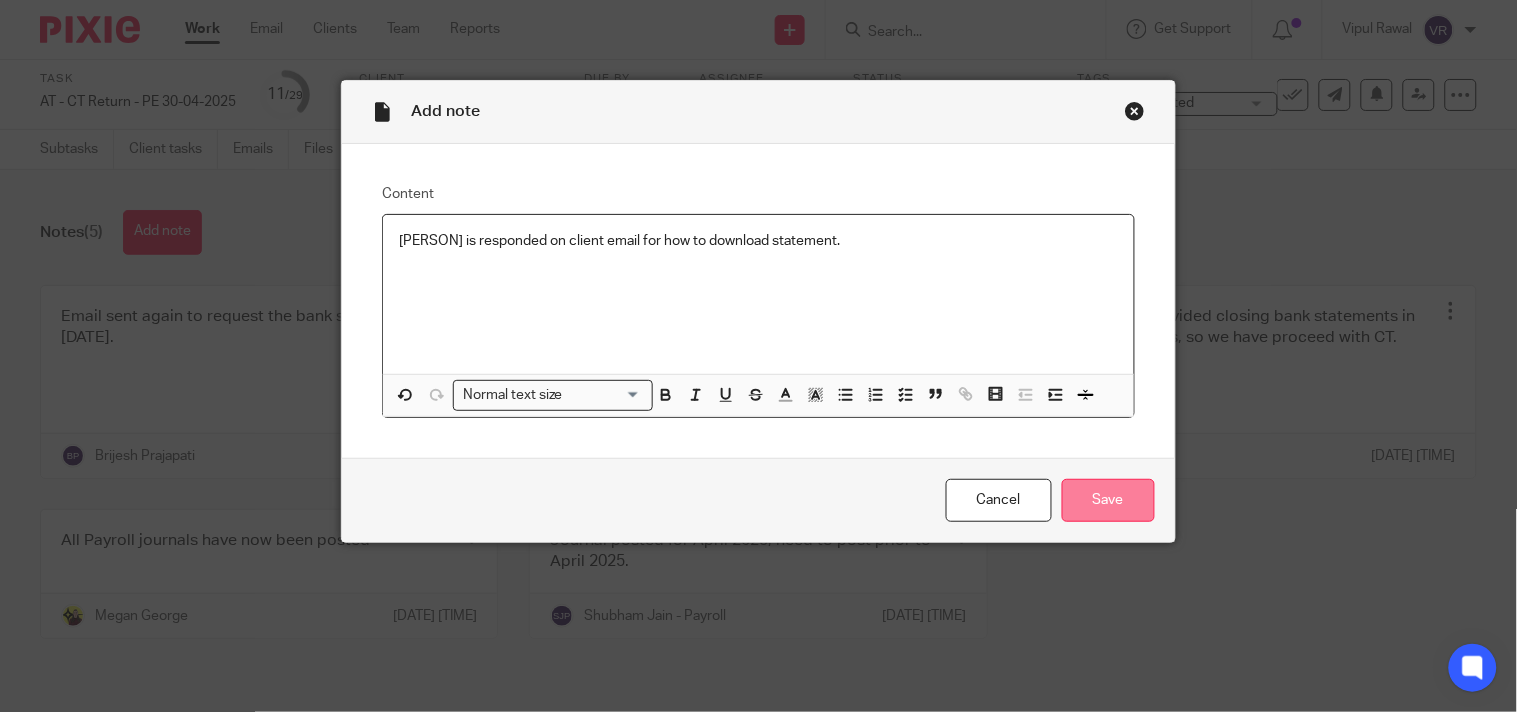 click on "Save" at bounding box center (1108, 500) 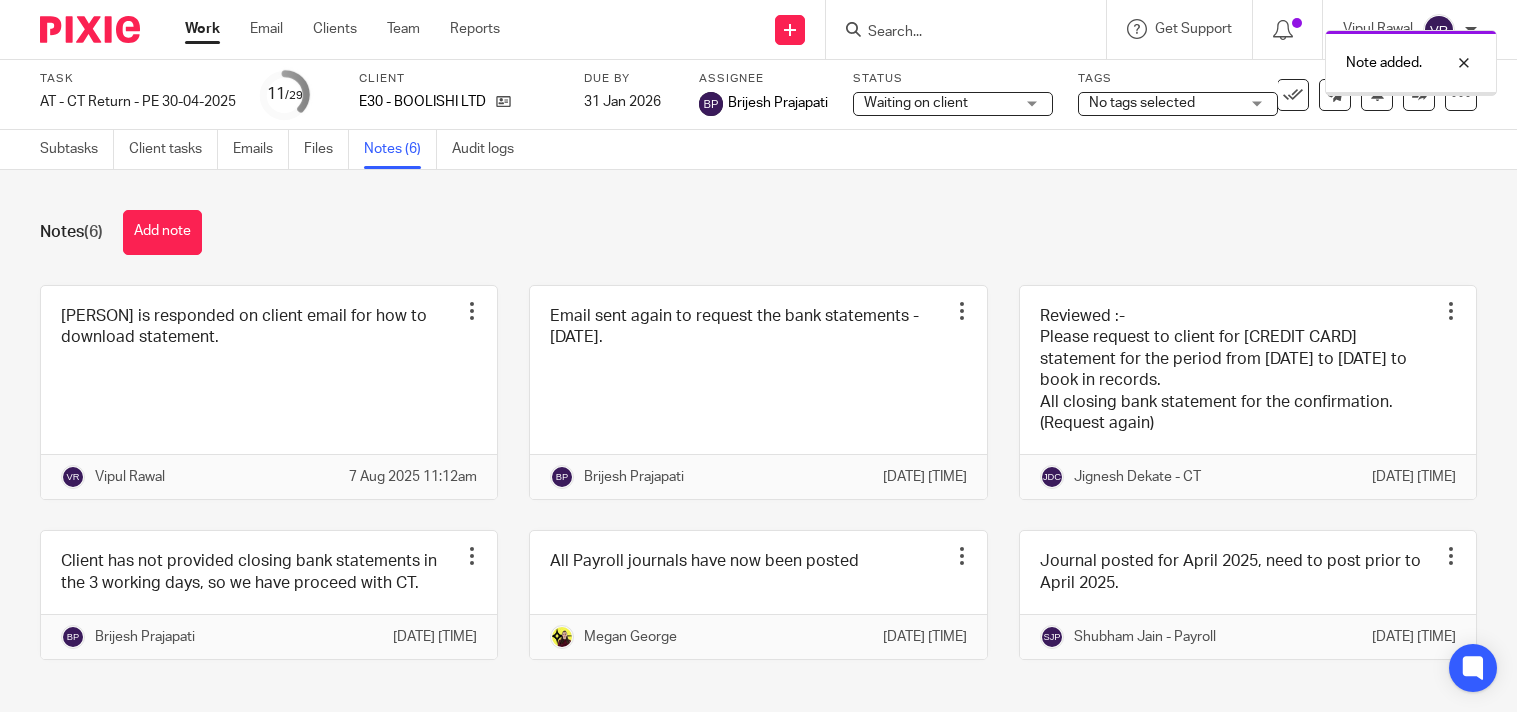 scroll, scrollTop: 0, scrollLeft: 0, axis: both 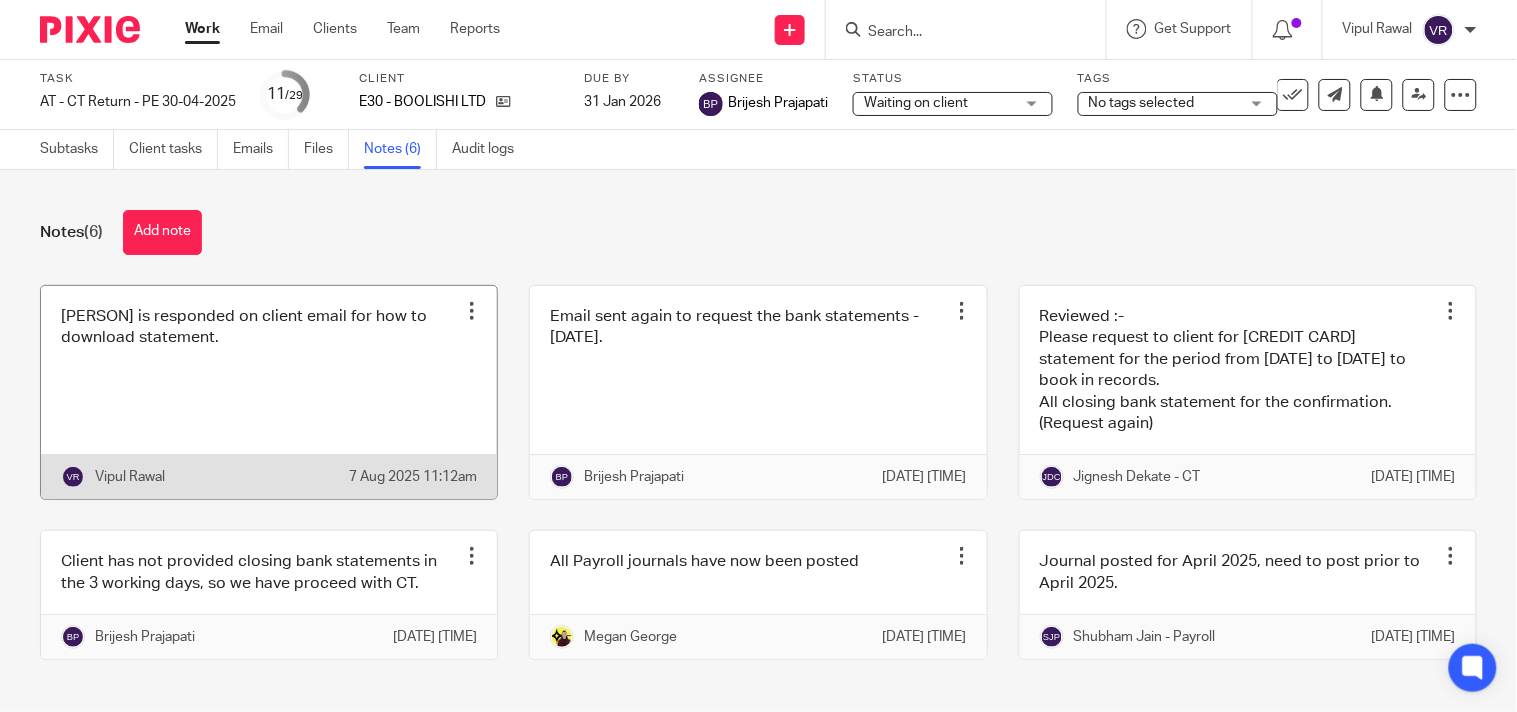 click at bounding box center [472, 311] 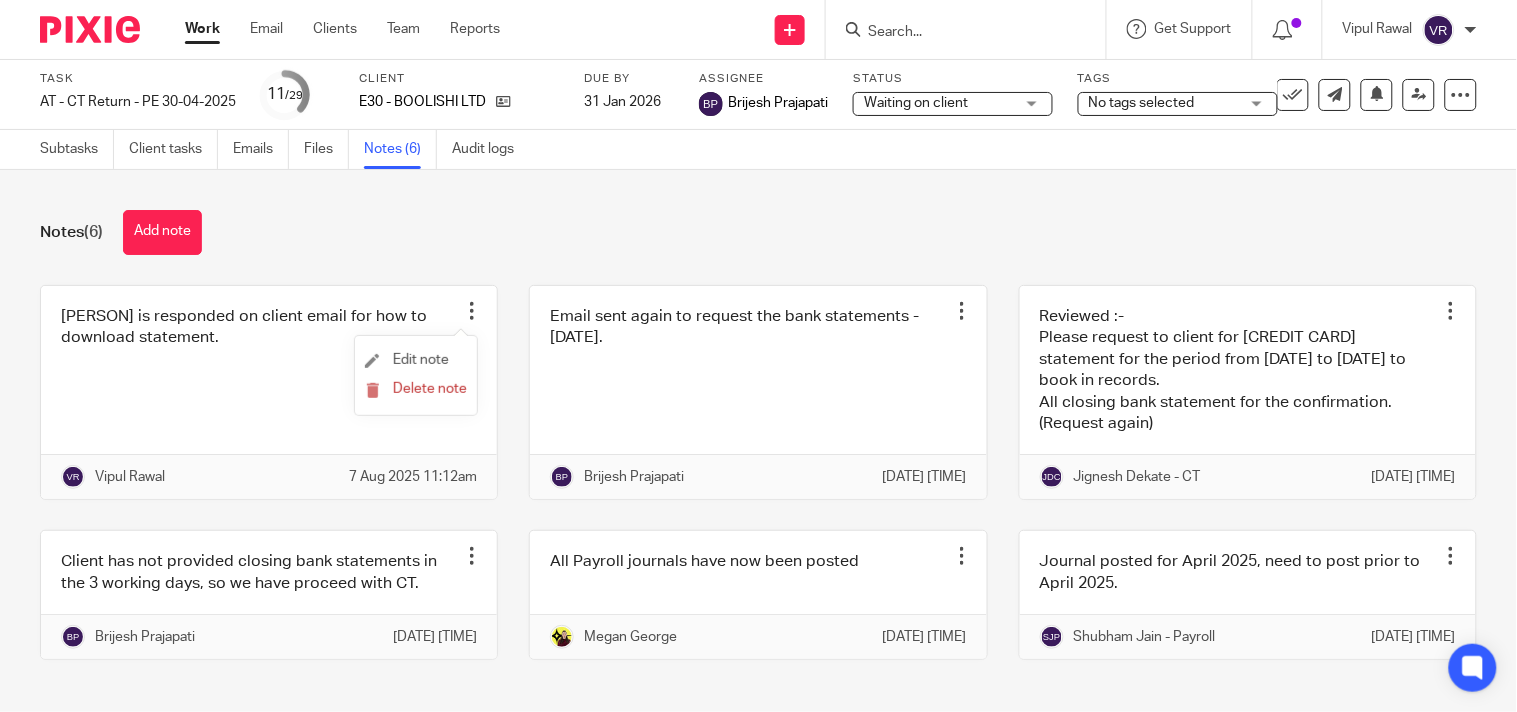 click on "Edit note" at bounding box center [416, 361] 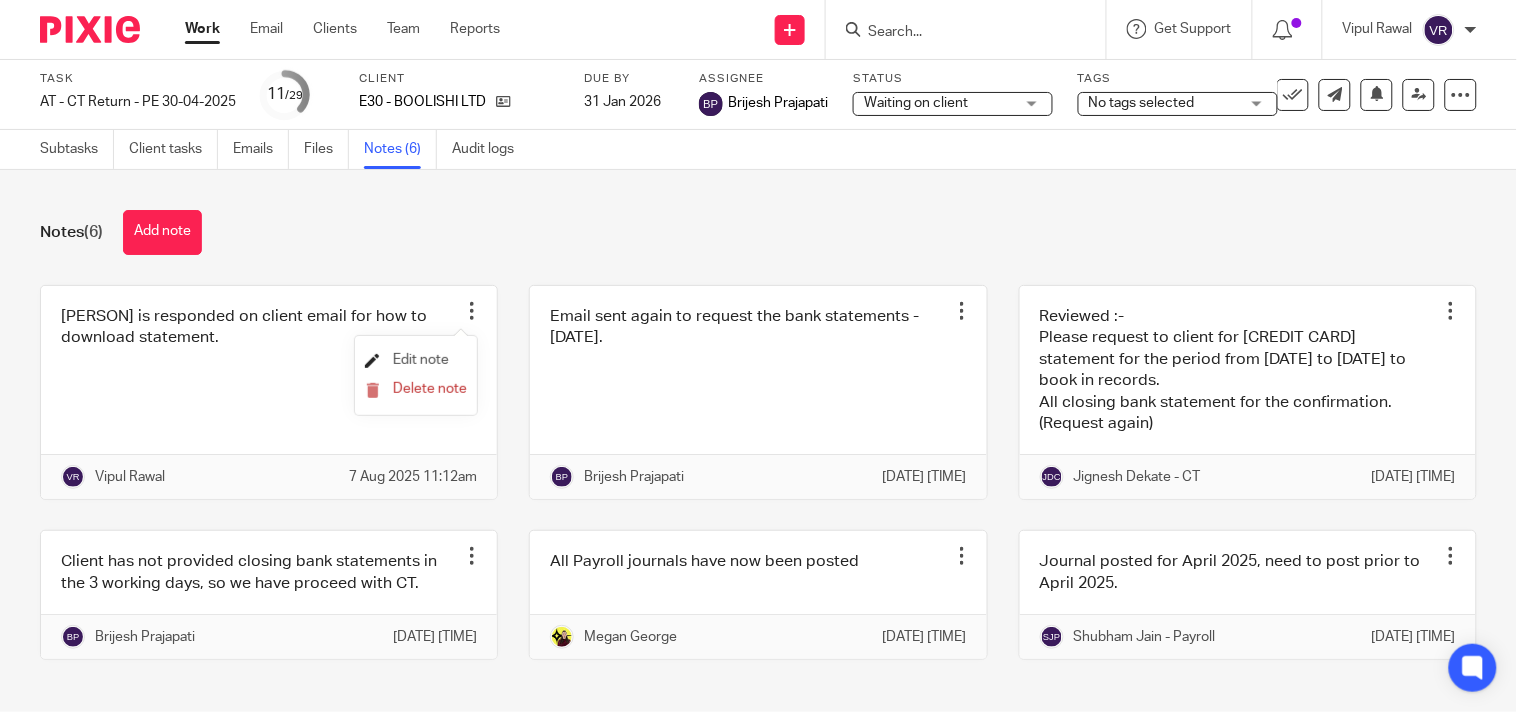 click on "Edit note" at bounding box center (421, 360) 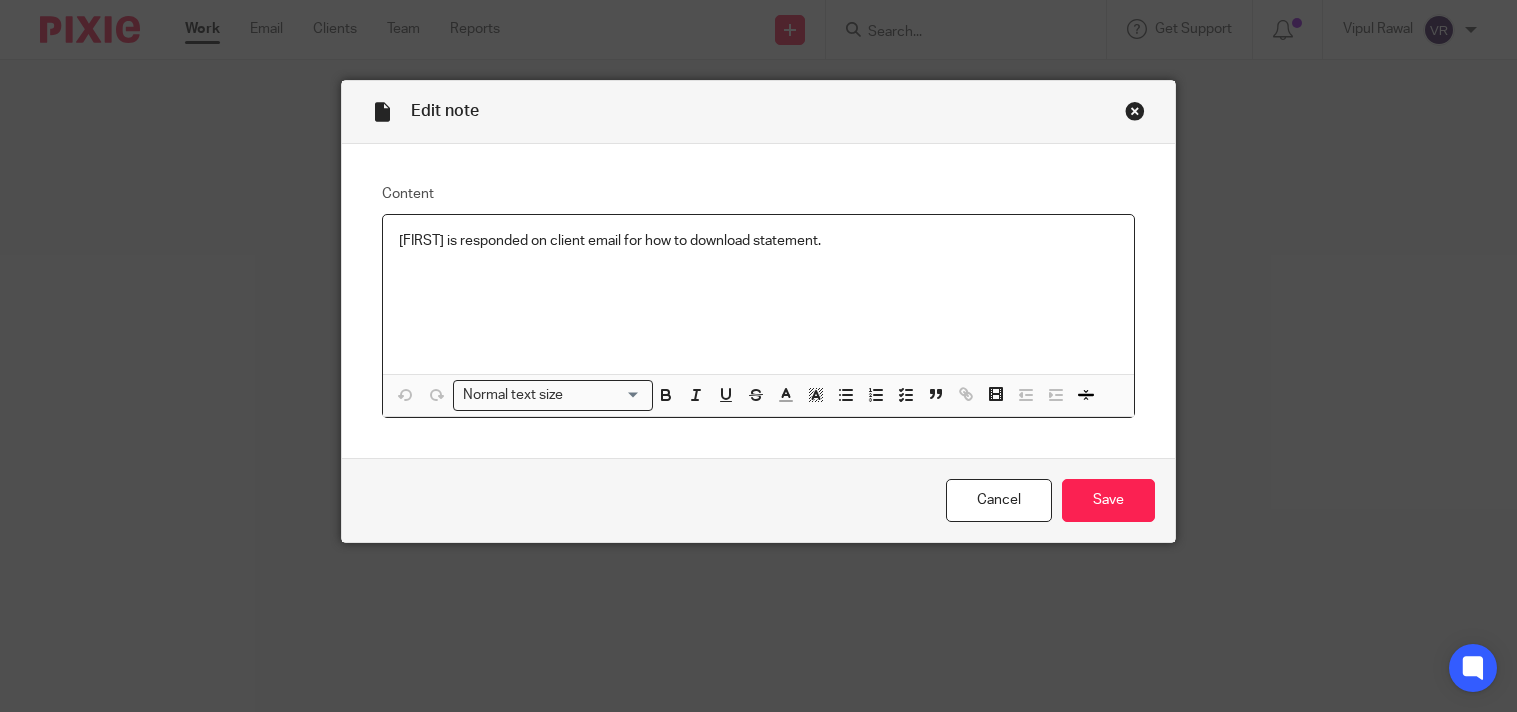scroll, scrollTop: 0, scrollLeft: 0, axis: both 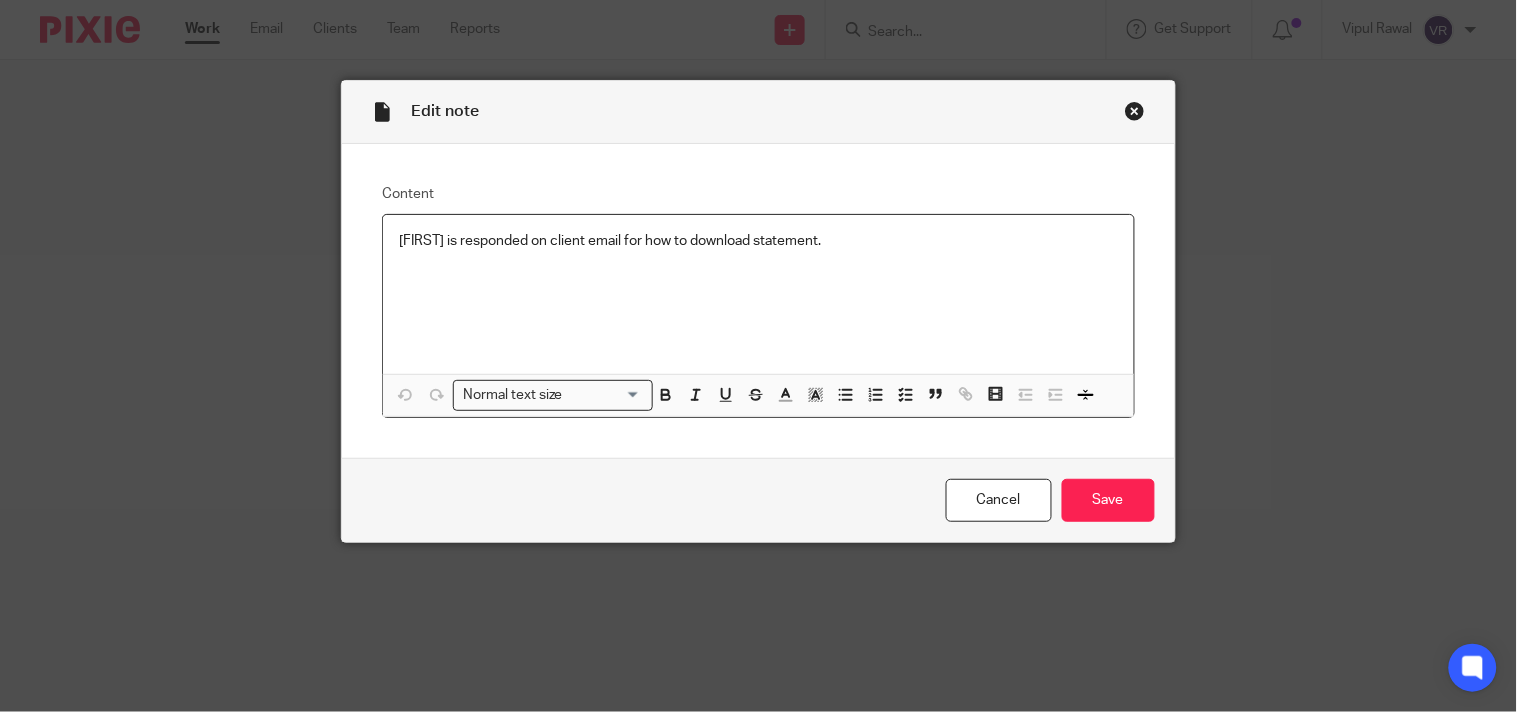 click on "[PERSON] is responded on client email for how to download statement." at bounding box center (758, 241) 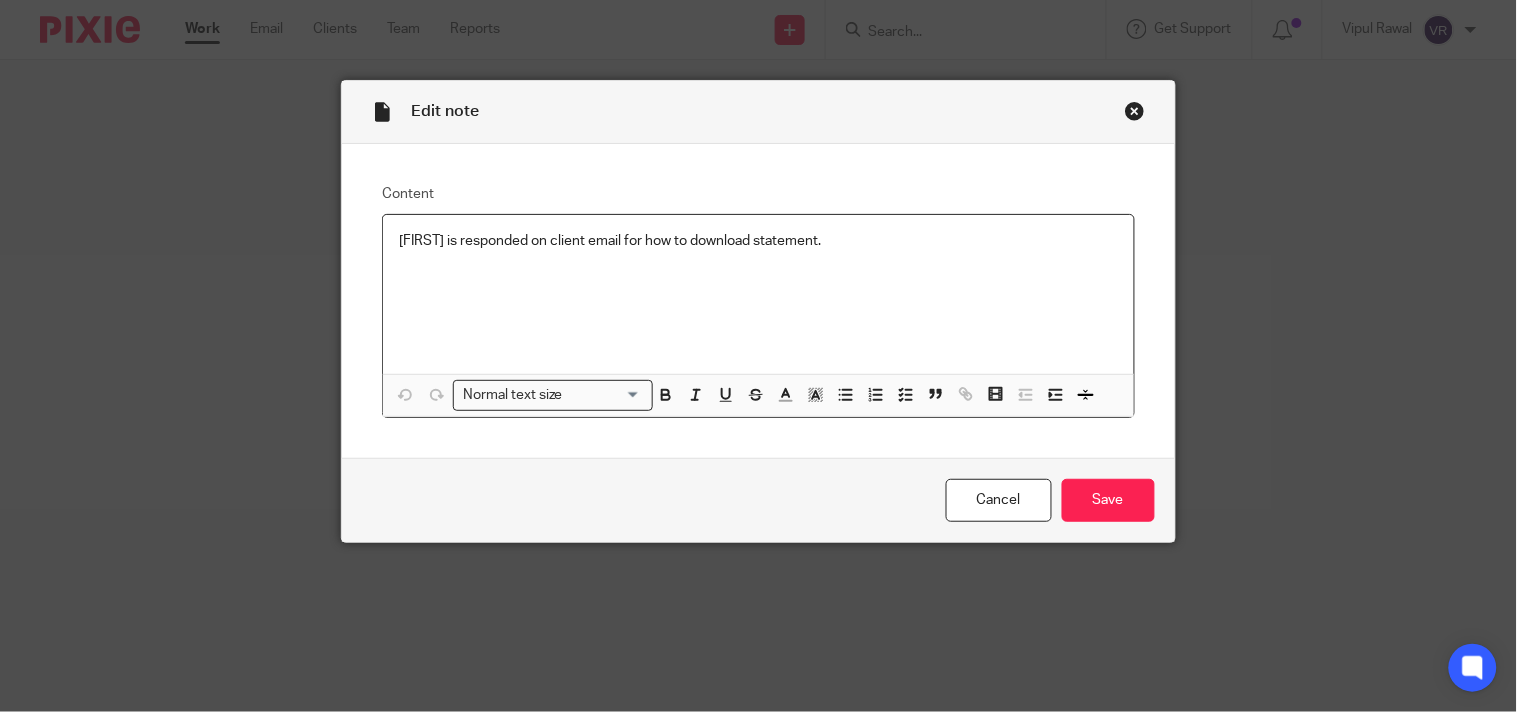 type 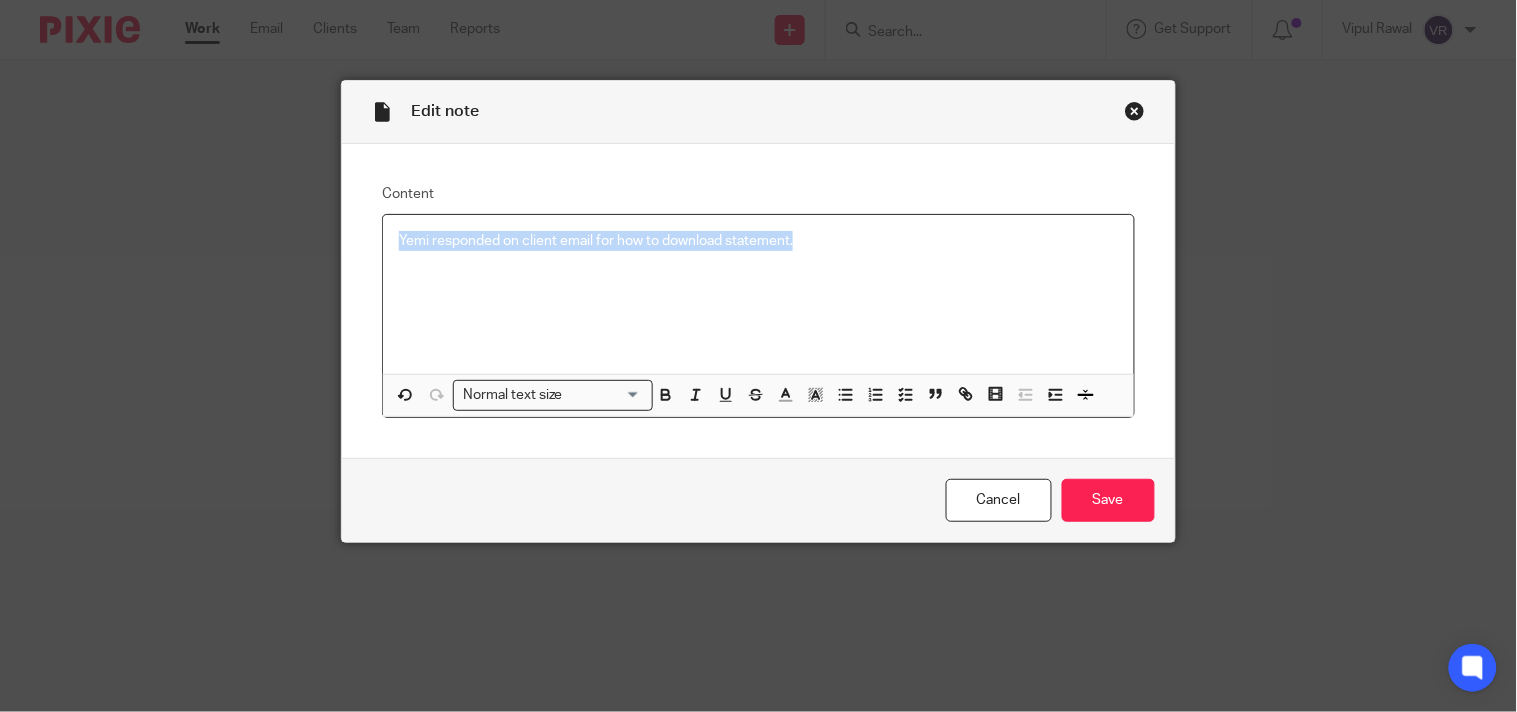copy on "Yemi responded on client email for how to download statement." 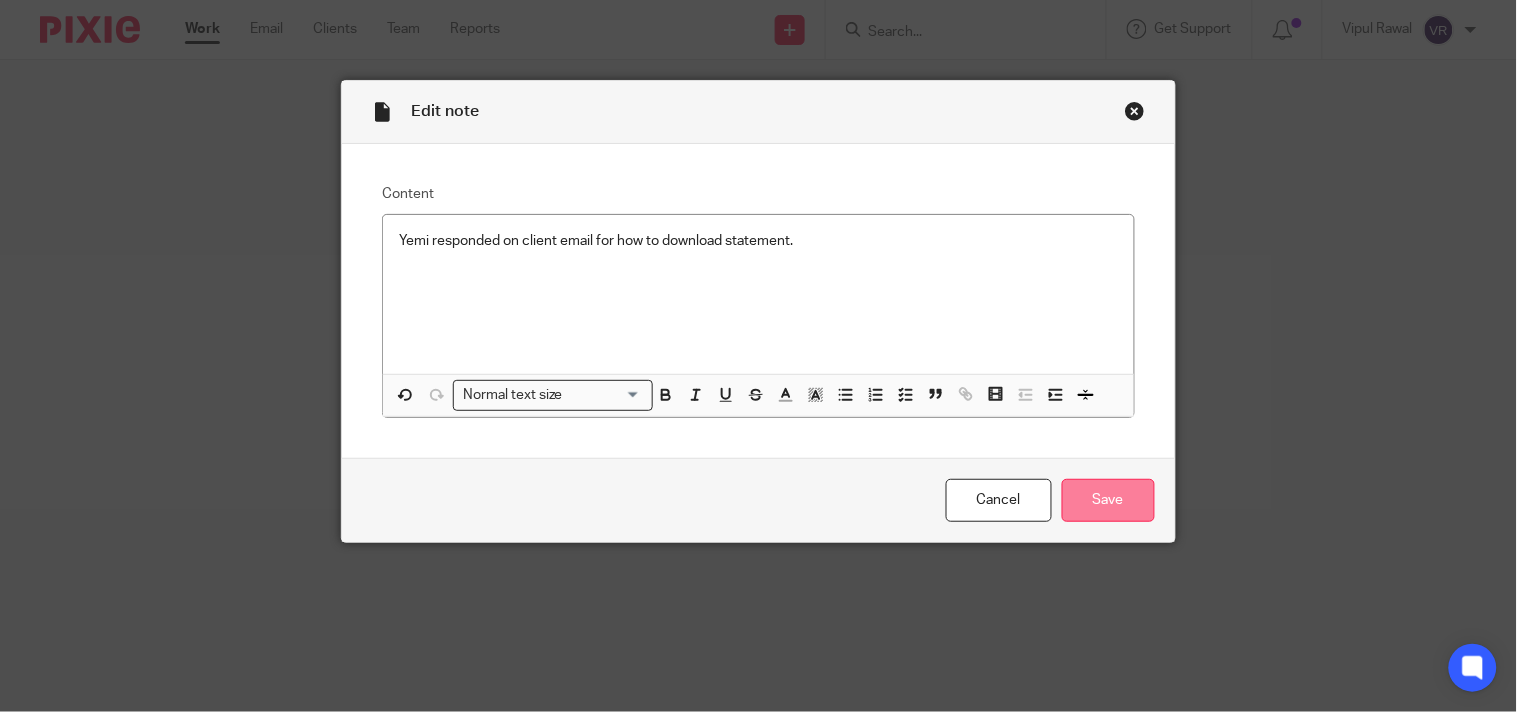 click on "Save" at bounding box center (1108, 500) 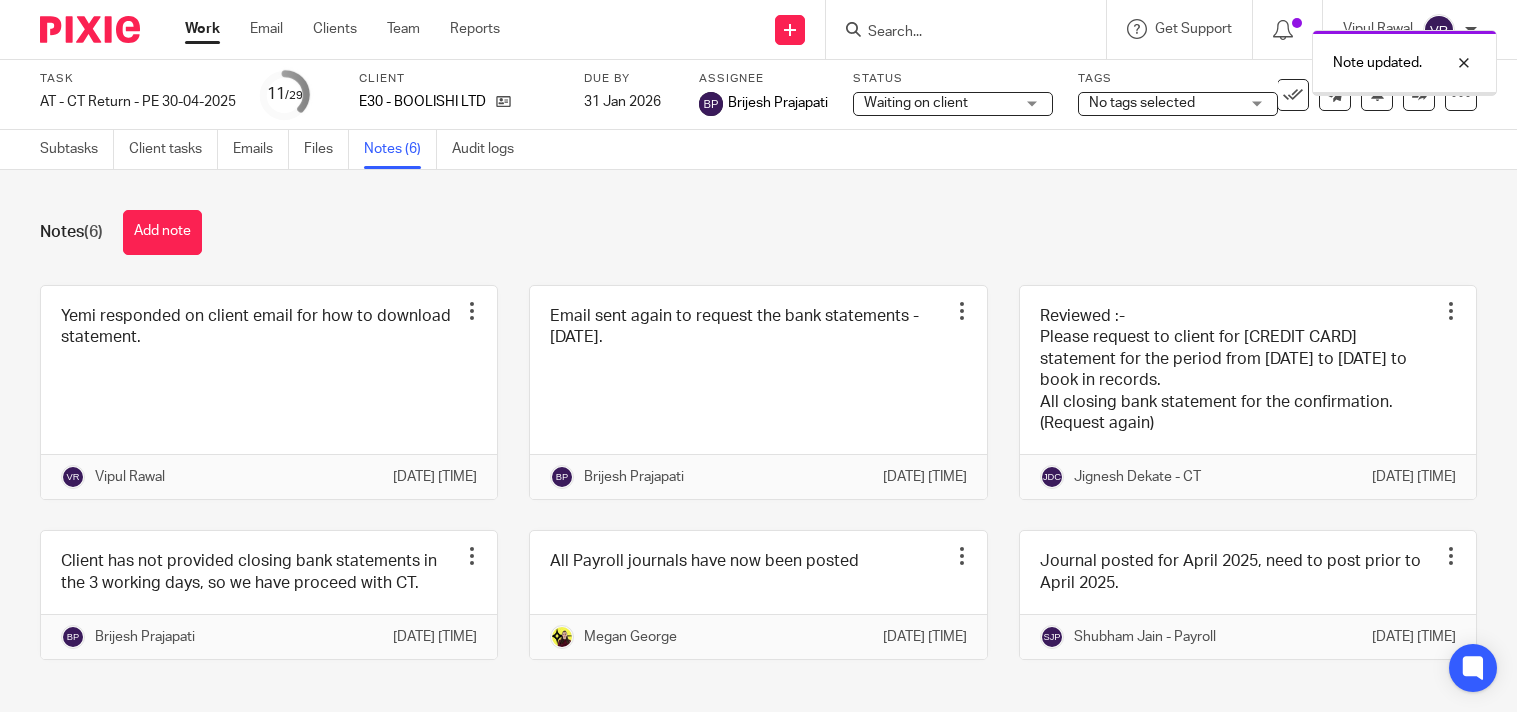 scroll, scrollTop: 0, scrollLeft: 0, axis: both 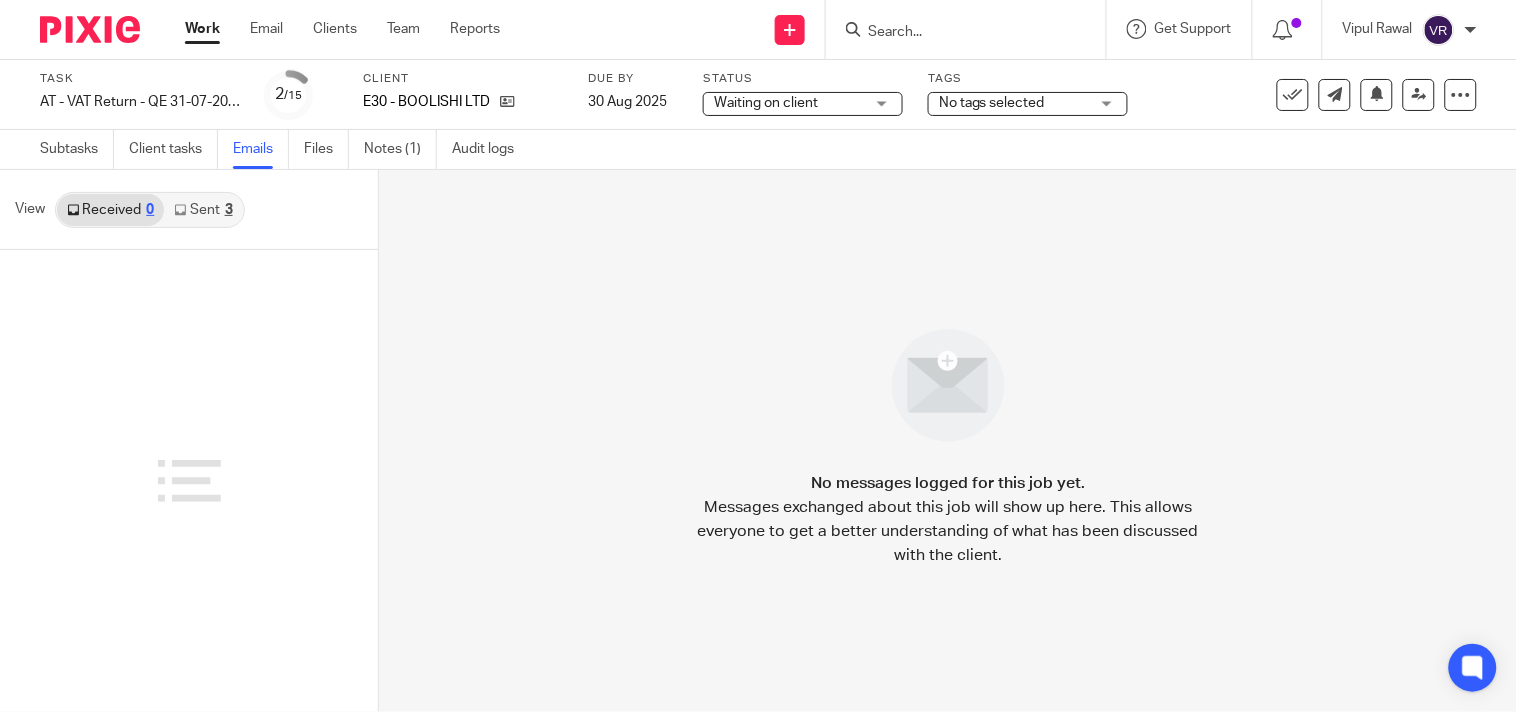 click on "Sent
3" at bounding box center [203, 210] 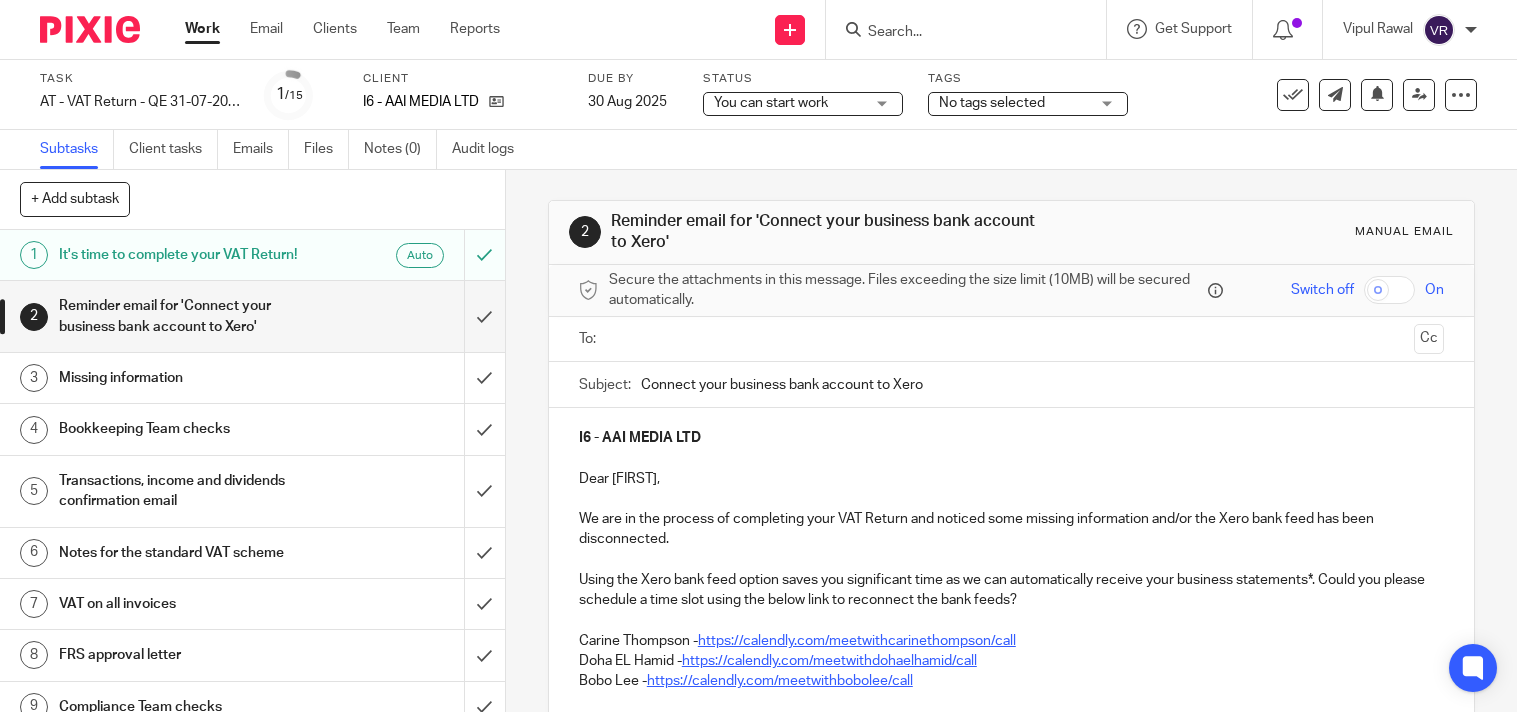 scroll, scrollTop: 0, scrollLeft: 0, axis: both 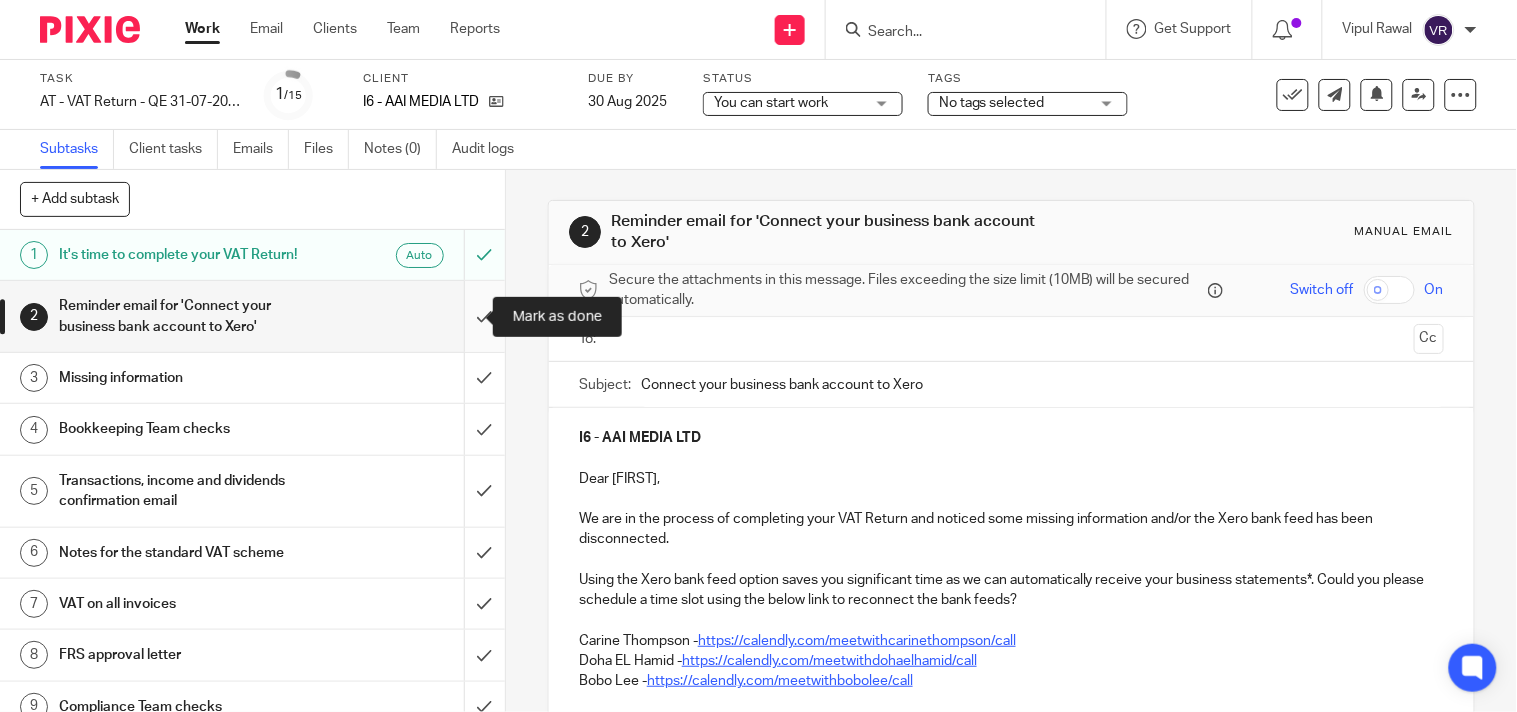 click at bounding box center [252, 316] 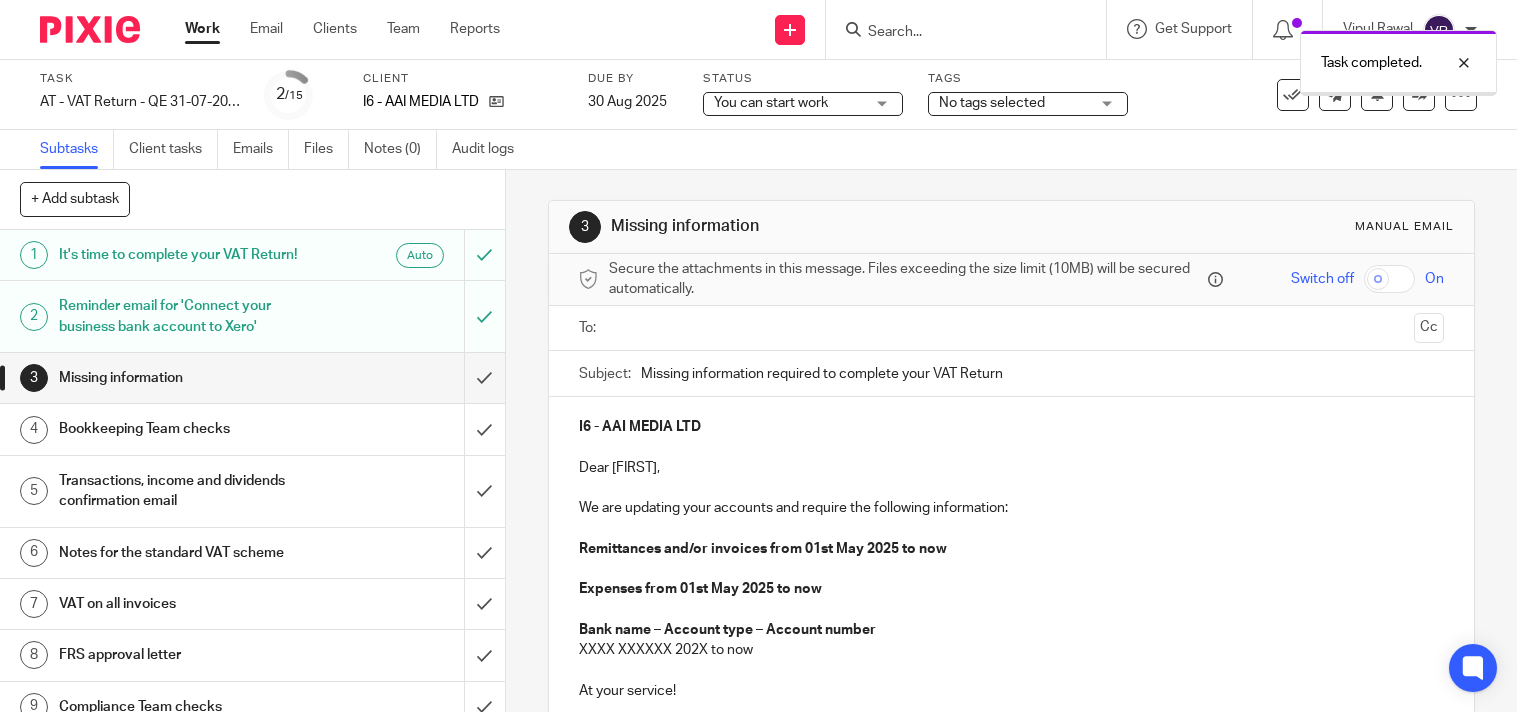scroll, scrollTop: 0, scrollLeft: 0, axis: both 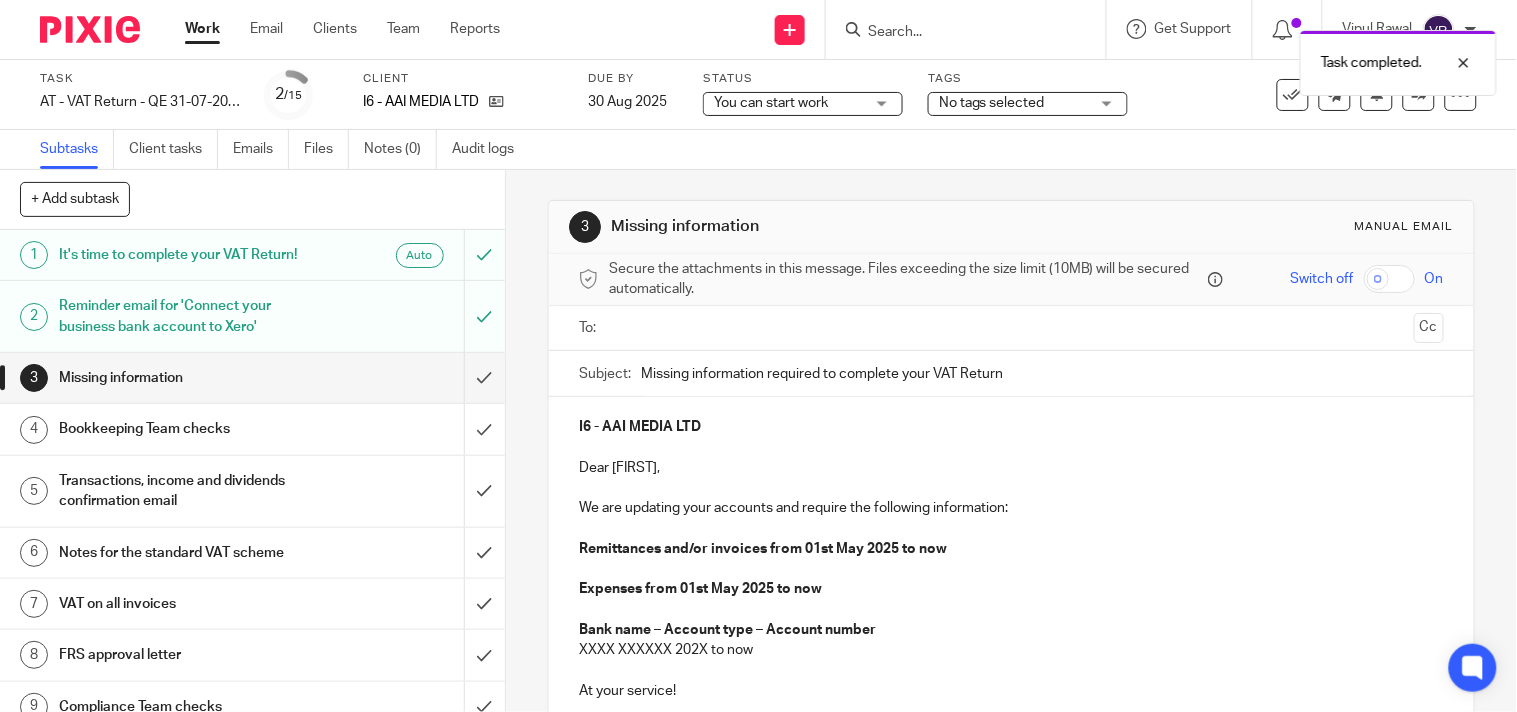 click on "You can start work
You can start work" at bounding box center [803, 104] 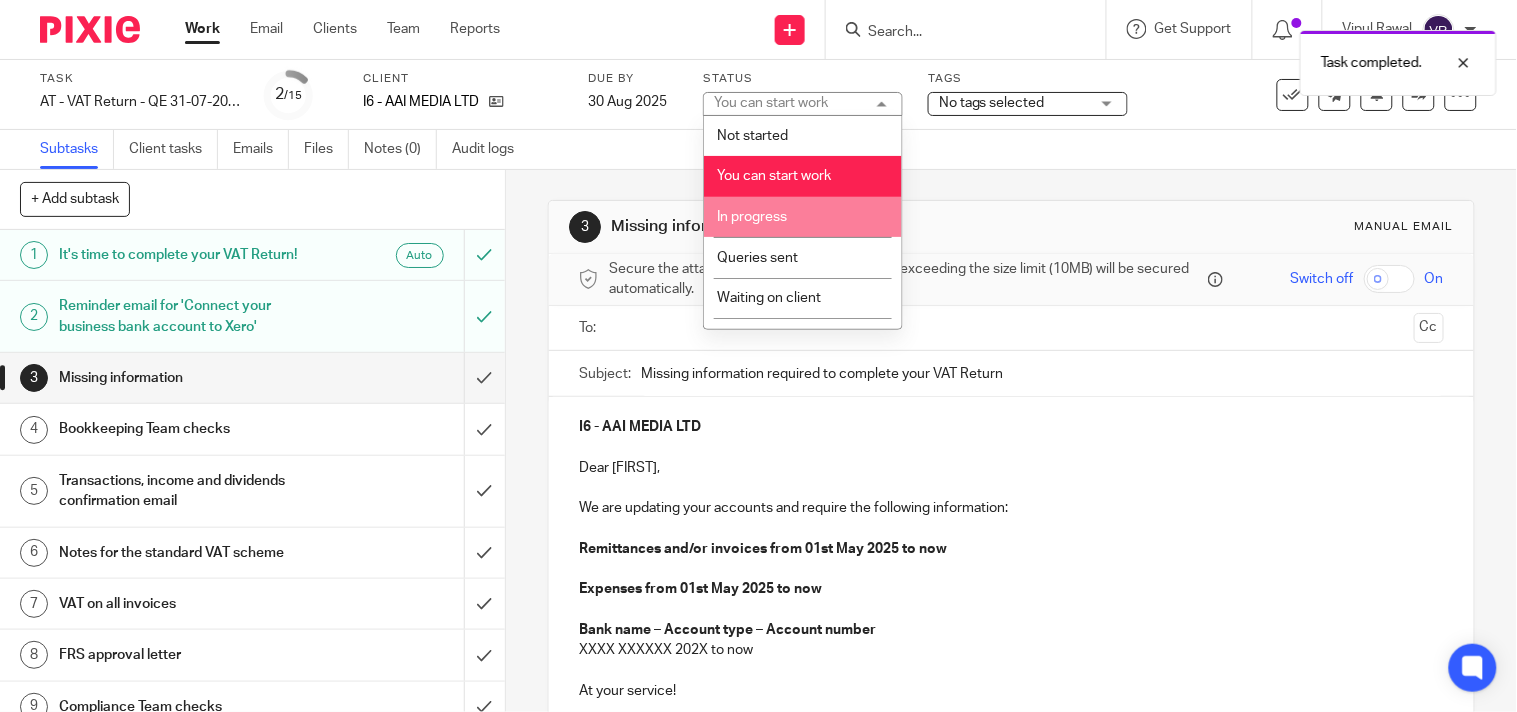 click on "In progress" at bounding box center [752, 217] 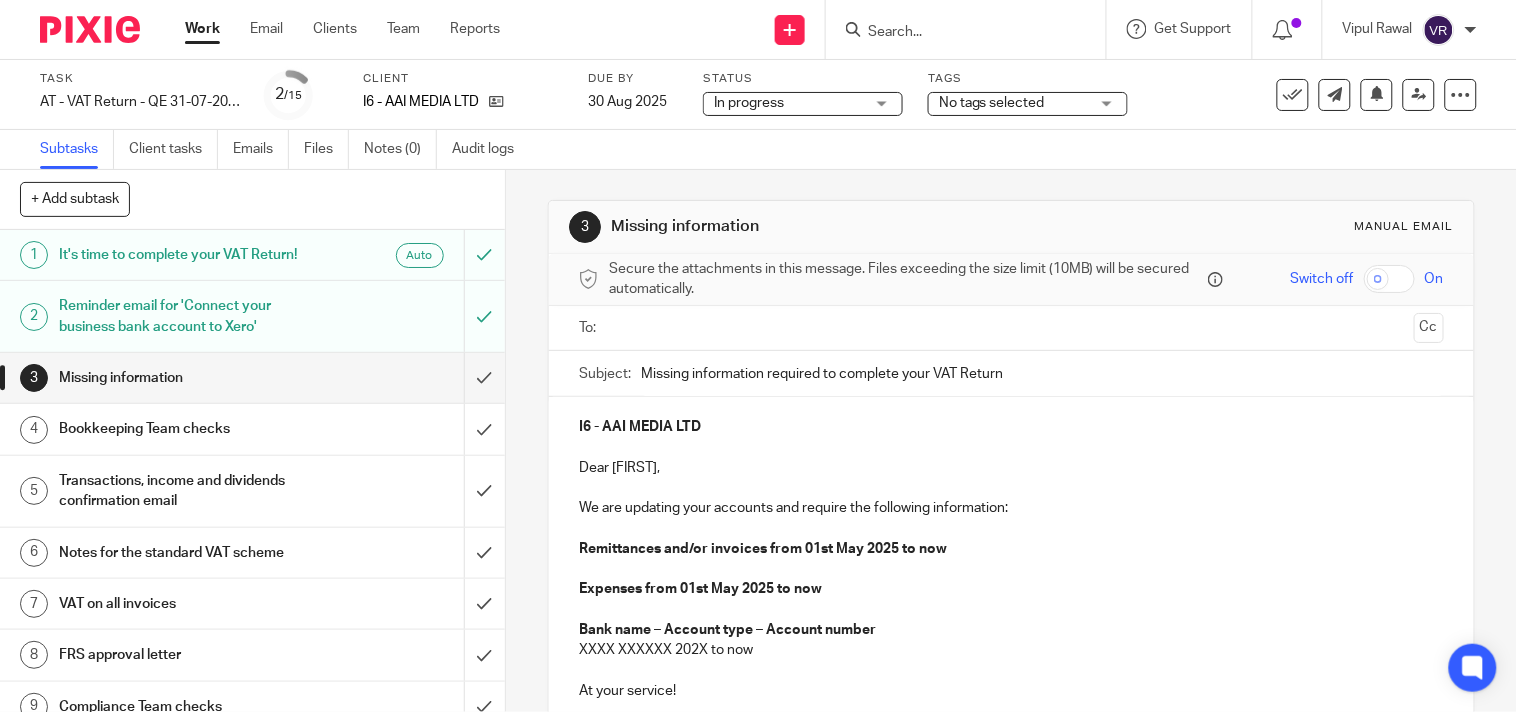 click on "Subtasks
Client tasks
Emails
Files
Notes (0)
Audit logs" at bounding box center (758, 150) 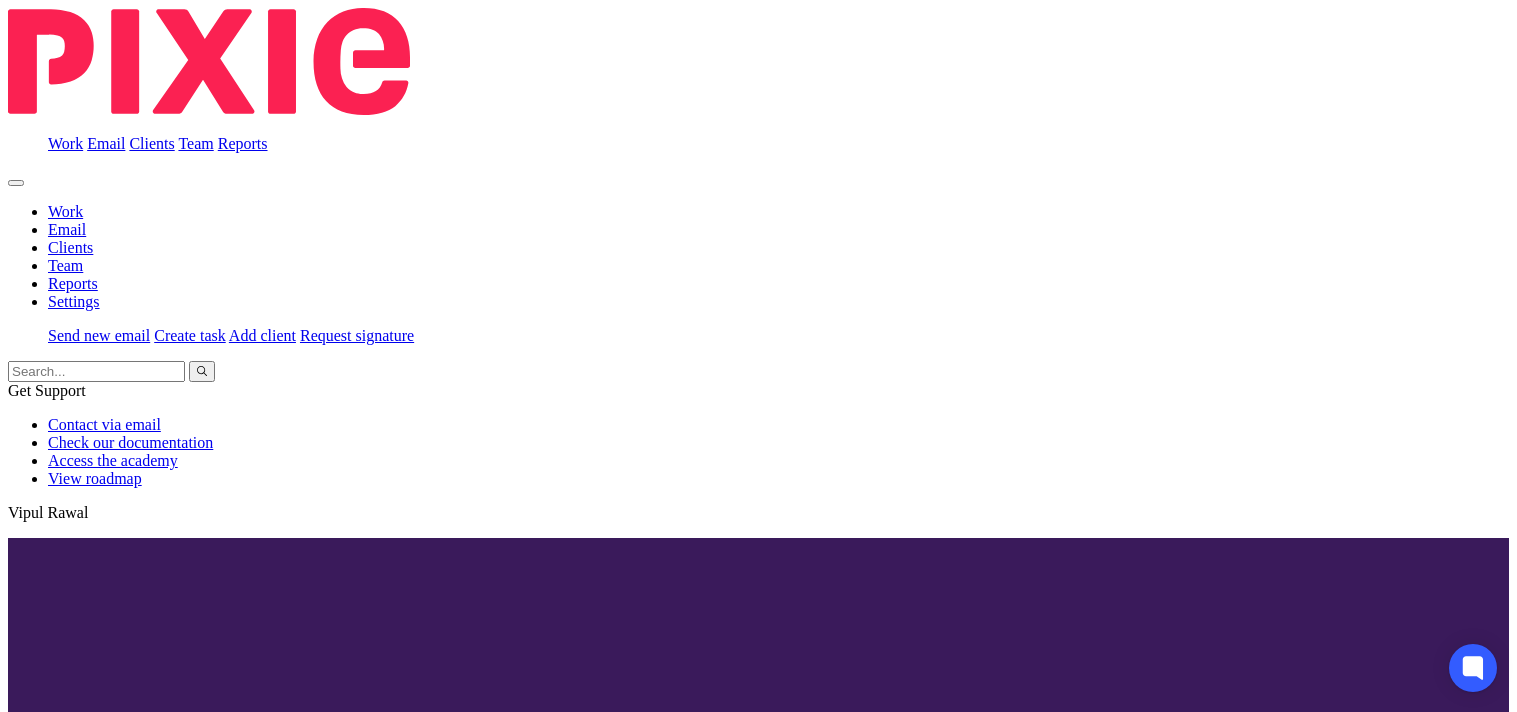 scroll, scrollTop: 0, scrollLeft: 0, axis: both 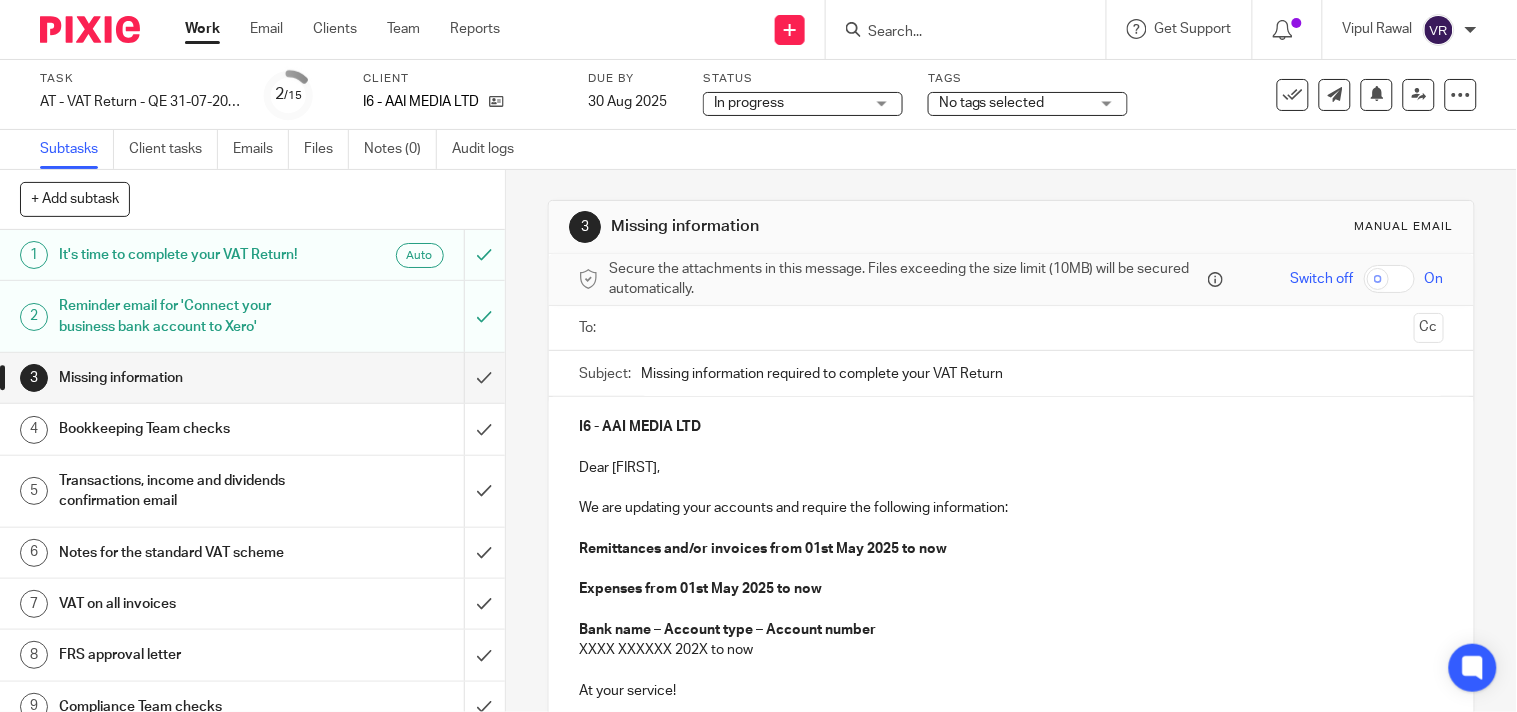 click on "Work" at bounding box center (202, 29) 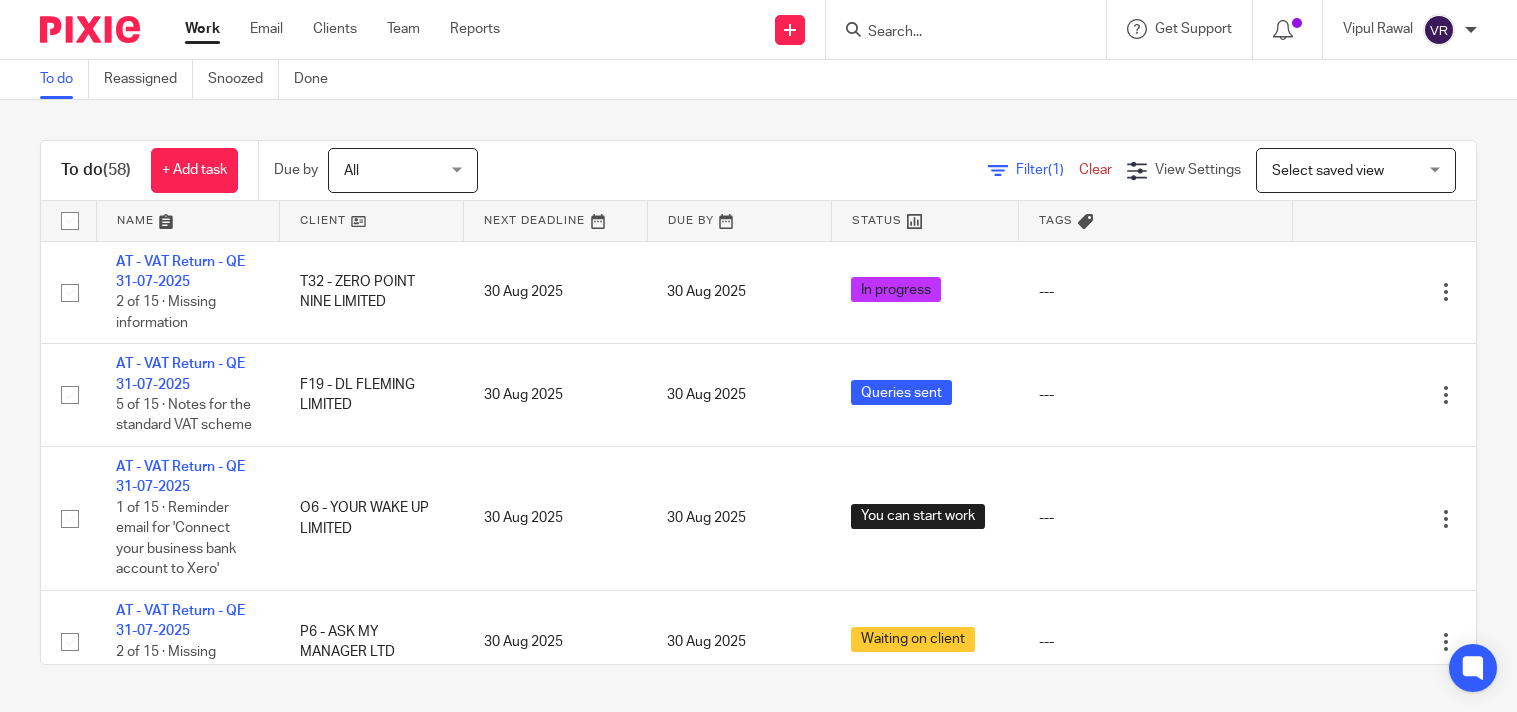 scroll, scrollTop: 0, scrollLeft: 0, axis: both 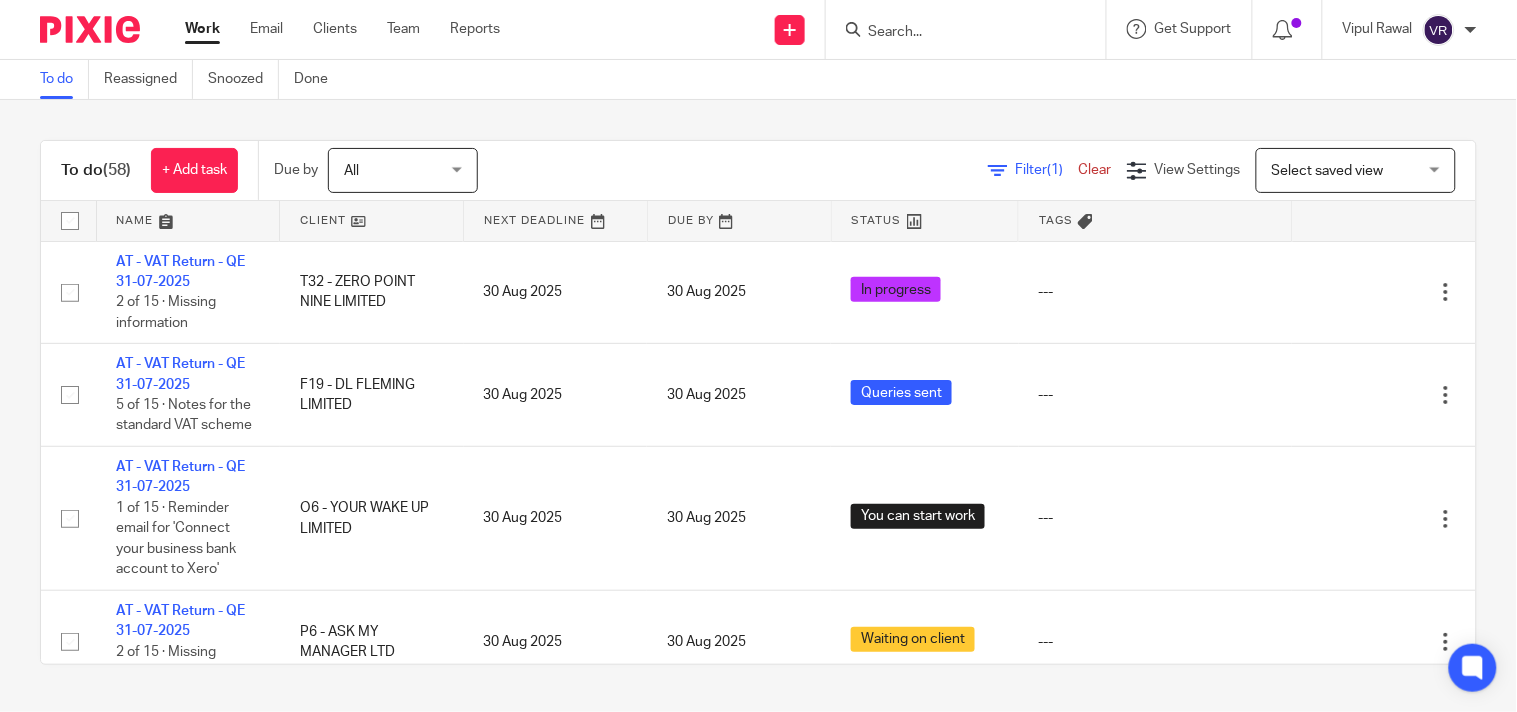 click on "To do
(58)
+ Add task
Due by
All
All
Today
Tomorrow
This week
Next week
This month
Next month
All
all     Filter
(1) Clear     View Settings   View Settings     (1) Filters   Clear   Save     Manage saved views
Select saved view
Select saved view
Select saved view
All tasks
Cs01
Dormant
No dormant, utrs
Paye reg
Ready to file
Vat reg
Name     Client     Next Deadline     Due By     Status   Tags
No client selected
No client selected" at bounding box center [758, 402] 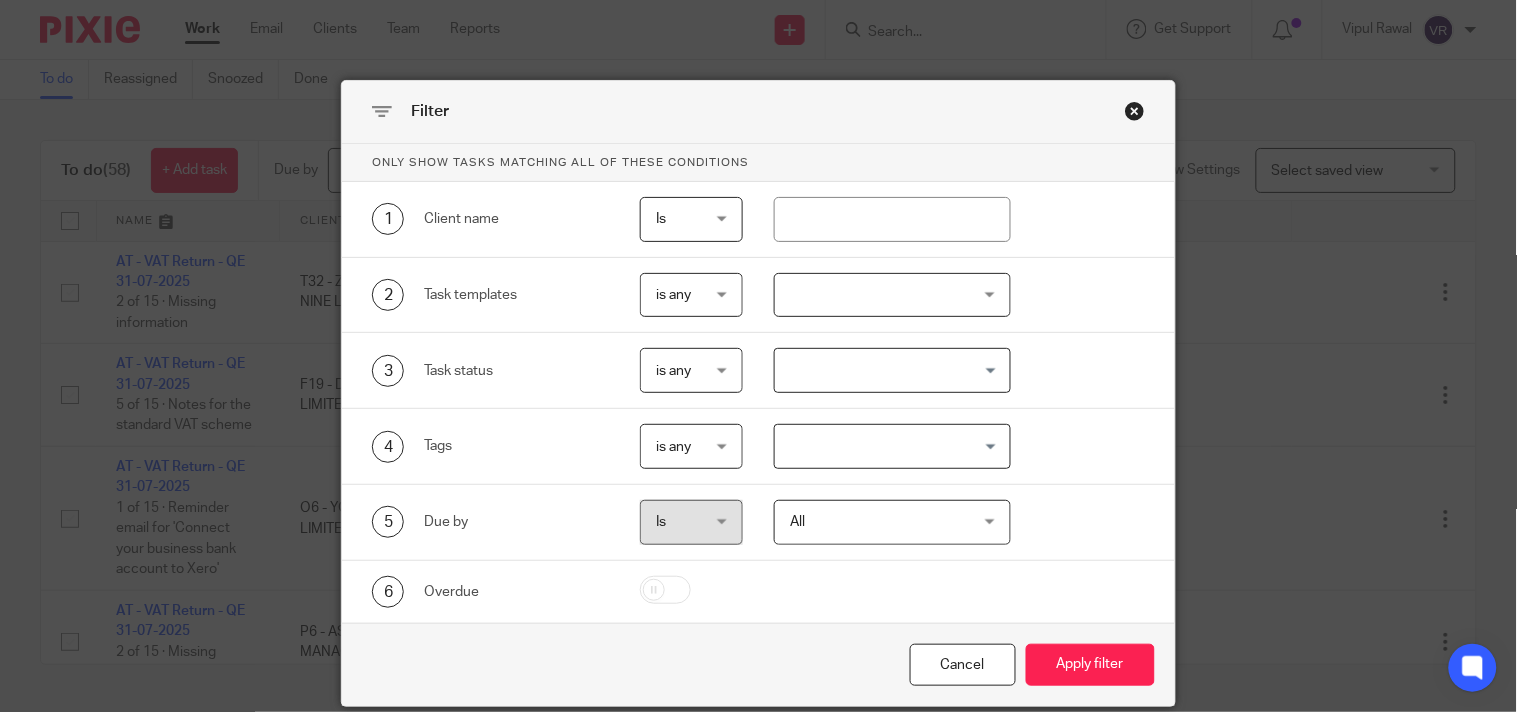click on "All
All" at bounding box center [892, 522] 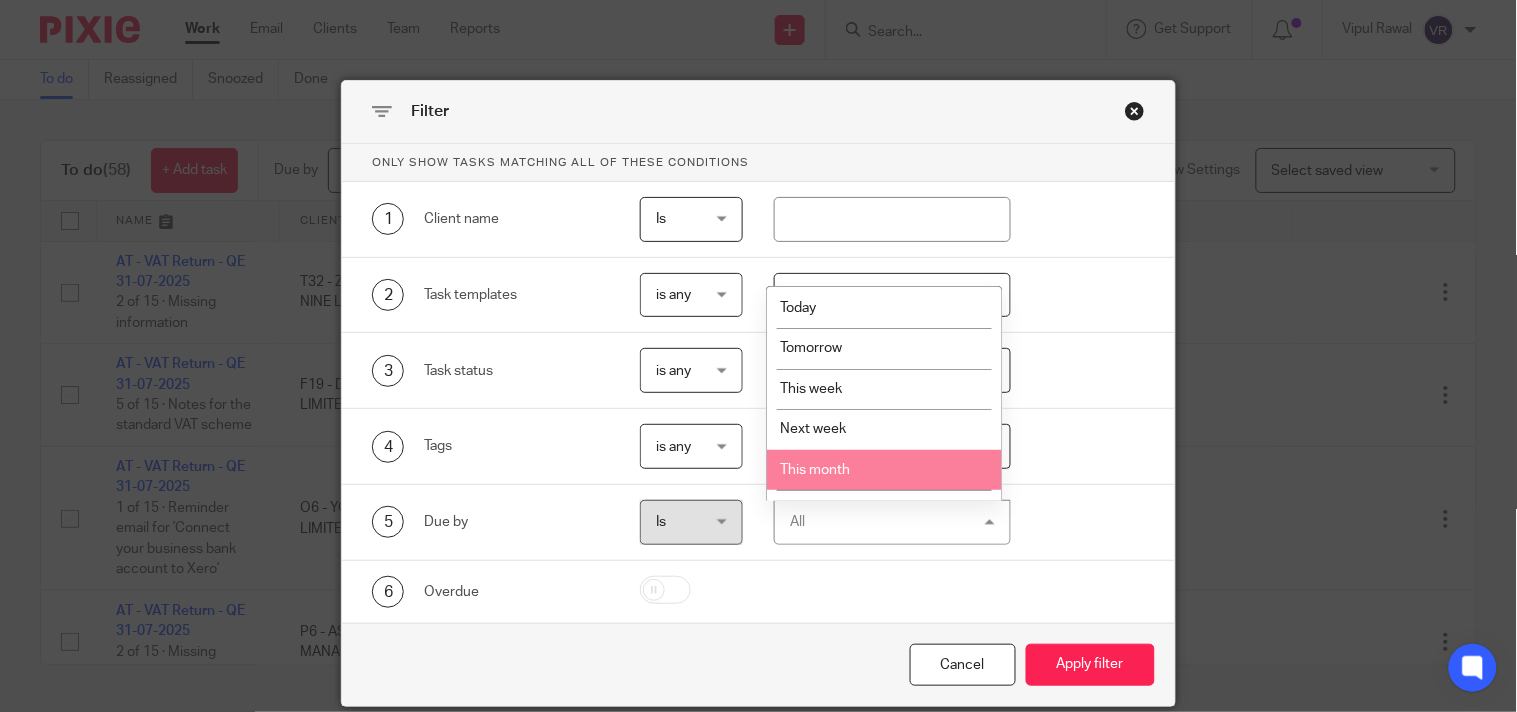 click on "This month" at bounding box center [884, 470] 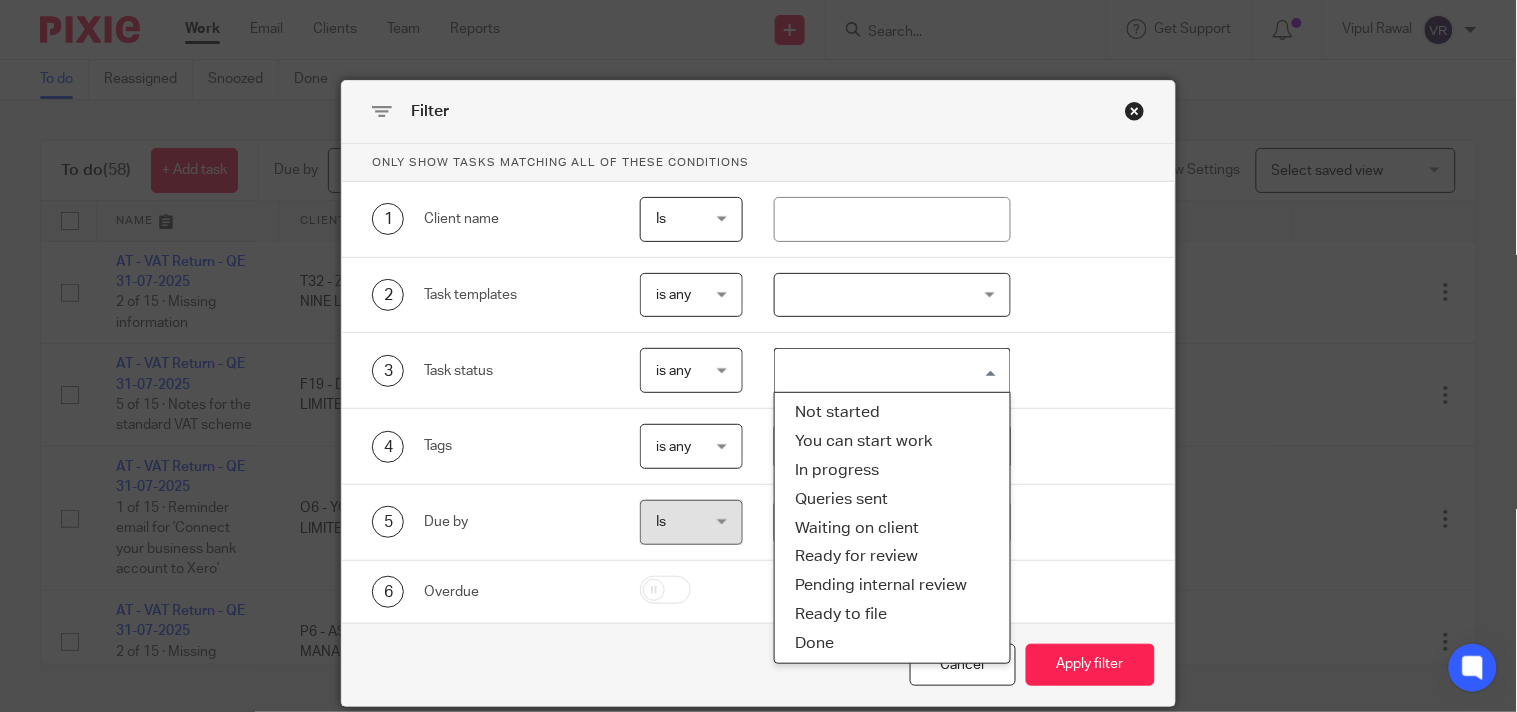 click at bounding box center [888, 370] 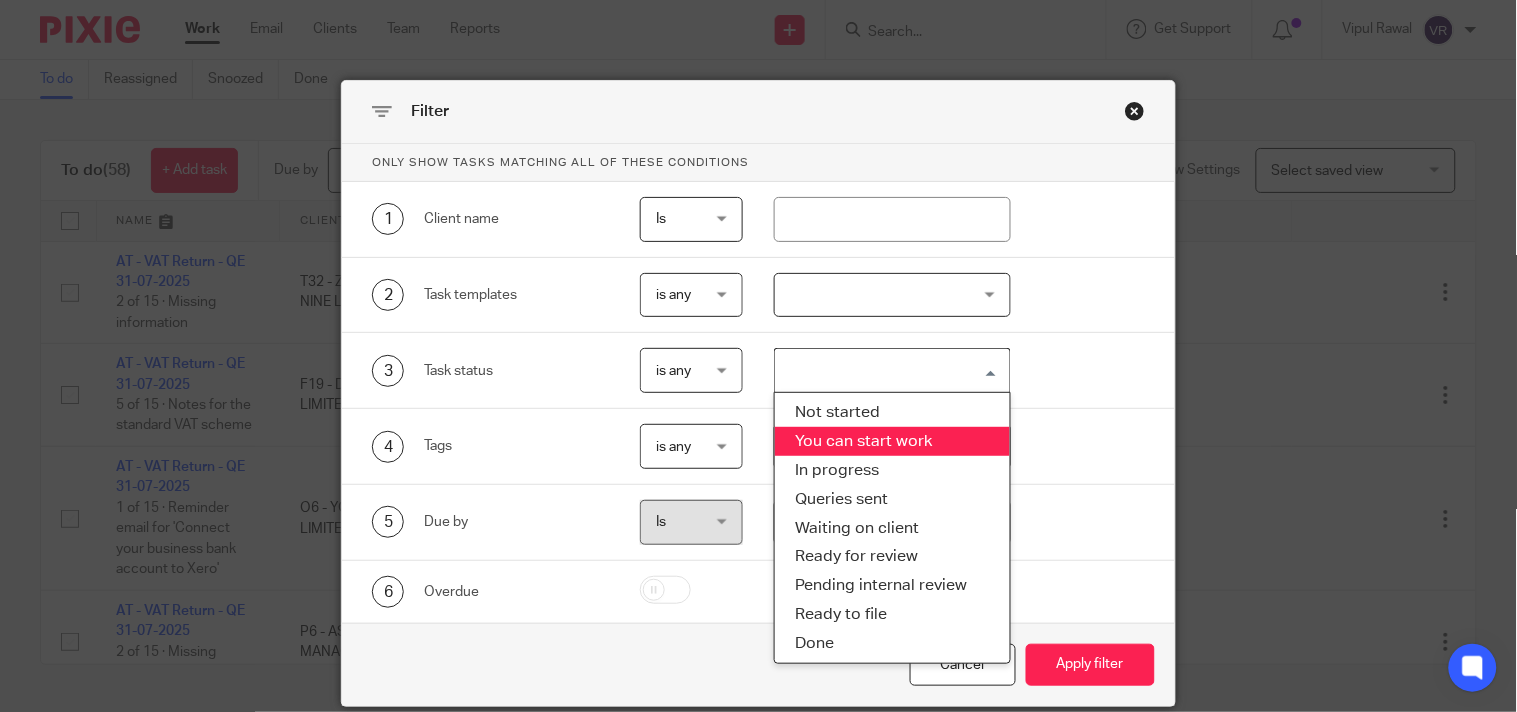 click on "You can start work" at bounding box center (892, 441) 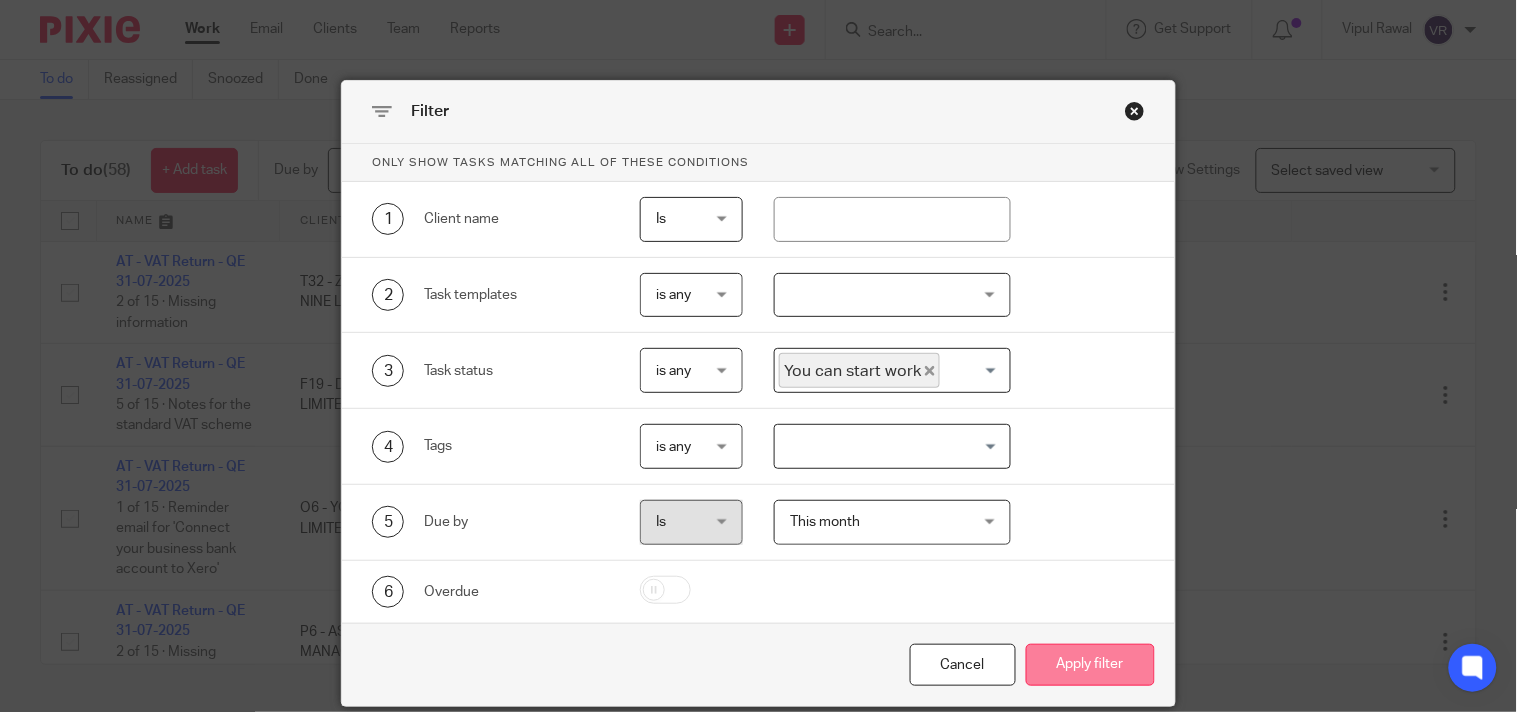 click on "Apply filter" at bounding box center [1090, 665] 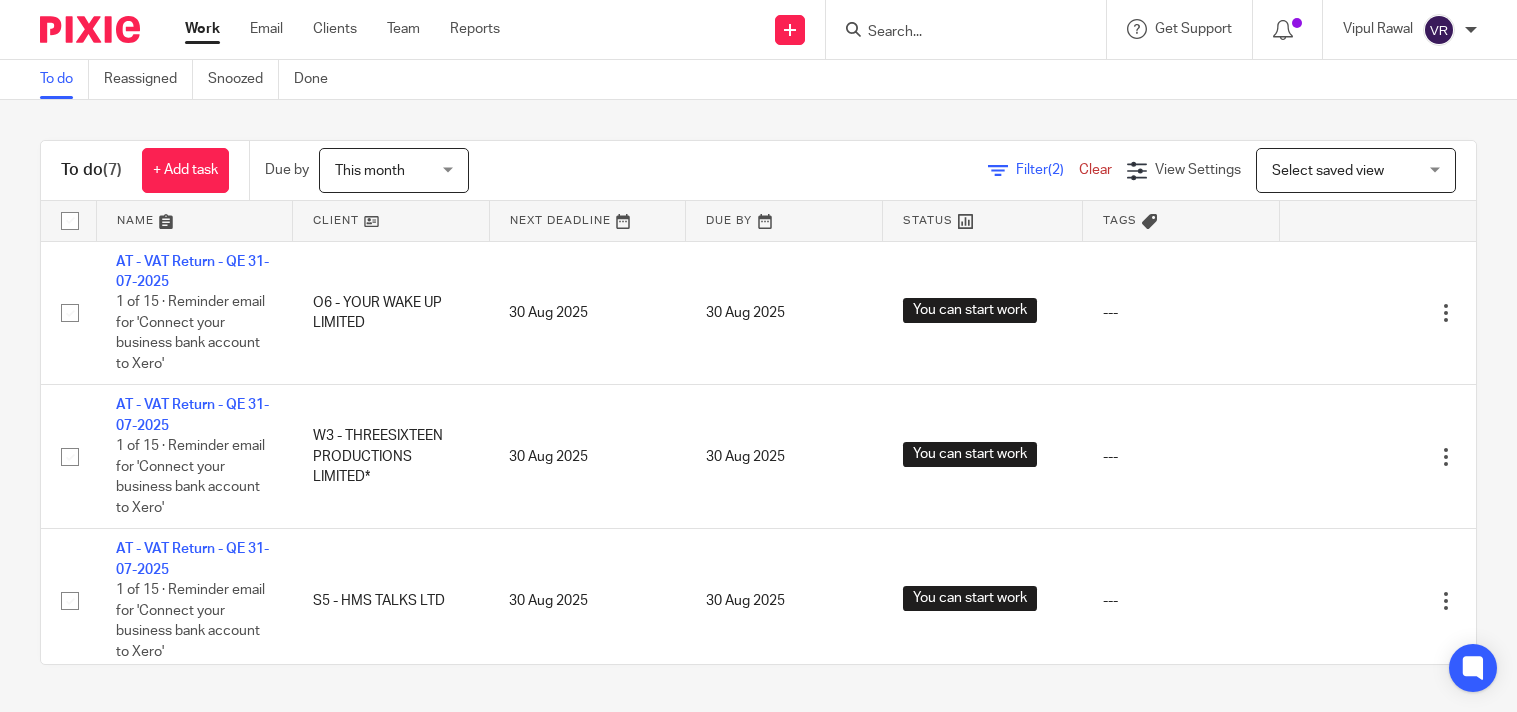 scroll, scrollTop: 0, scrollLeft: 0, axis: both 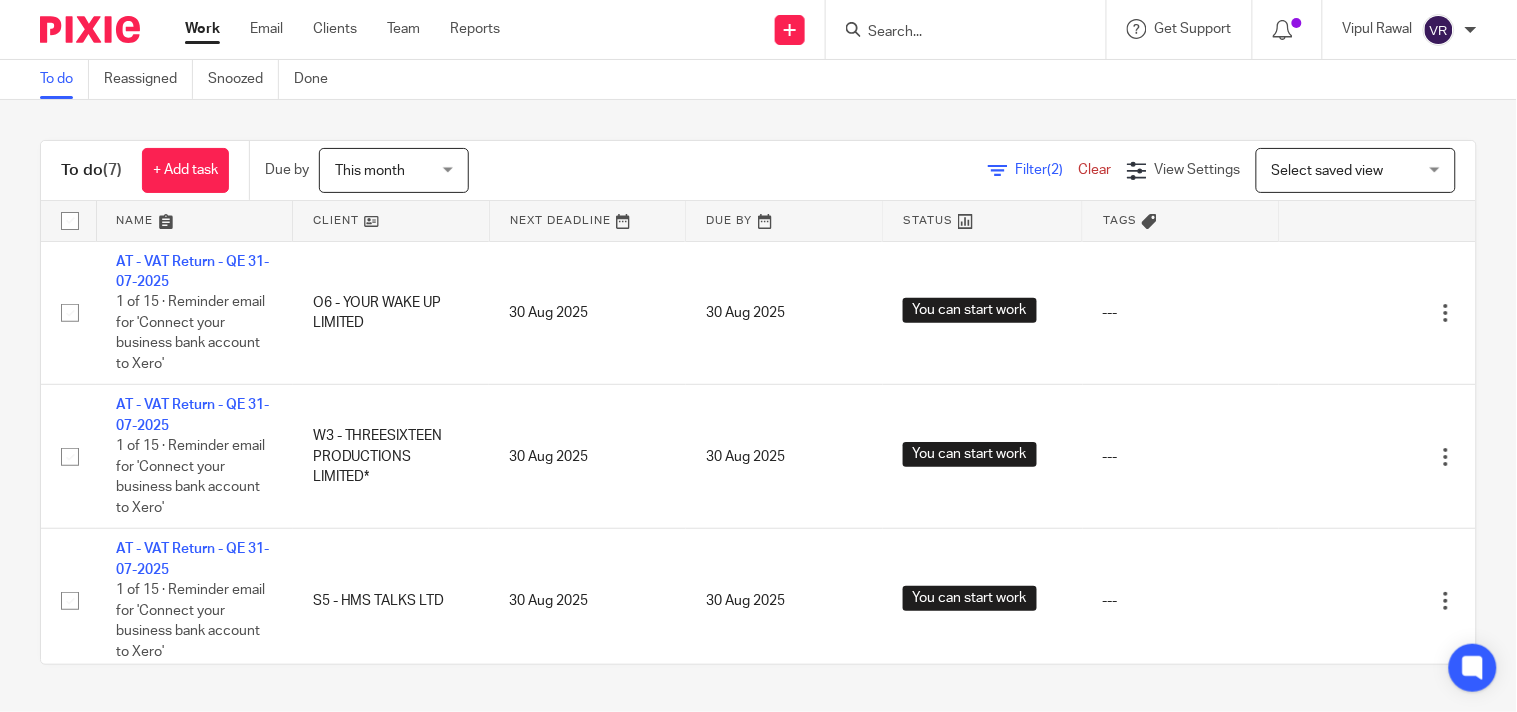 click on "Filter
(2)" at bounding box center [1047, 170] 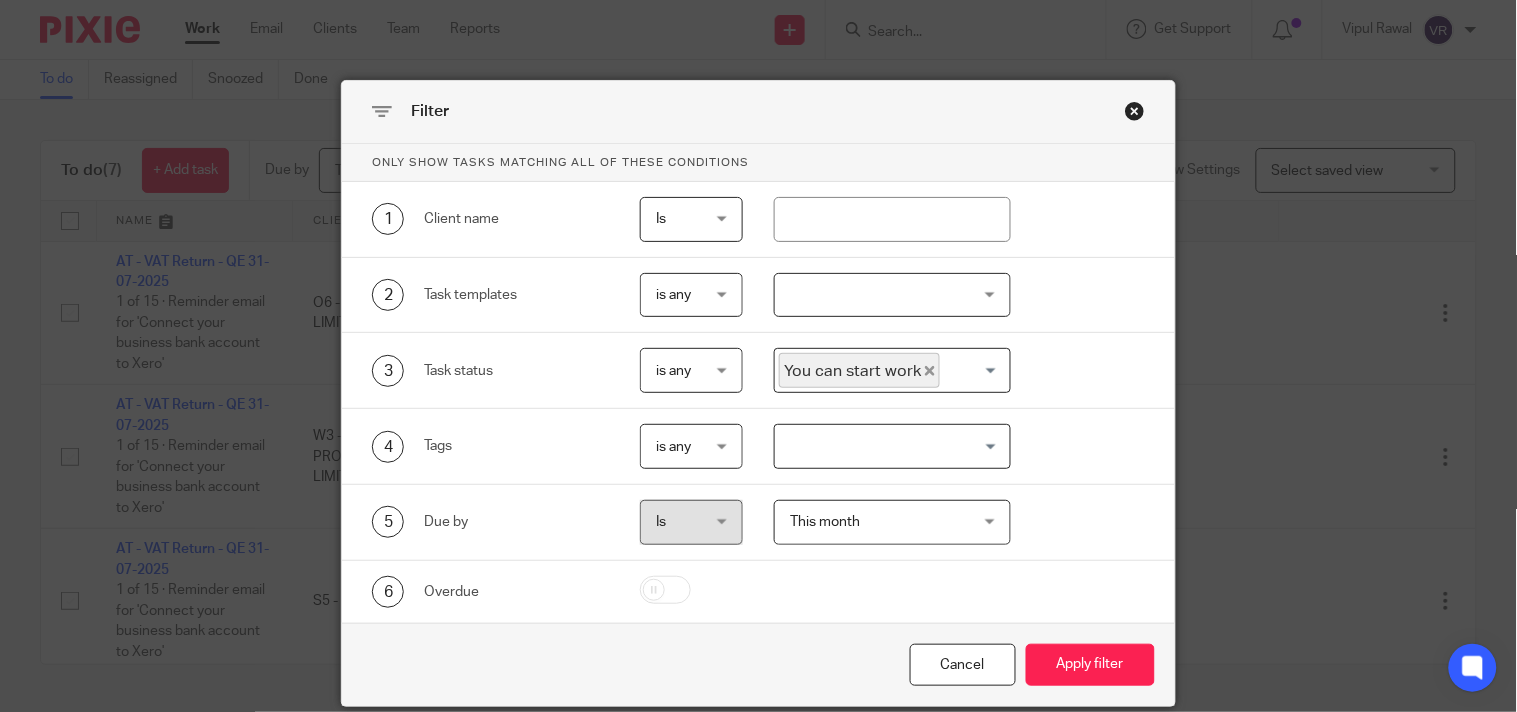 click 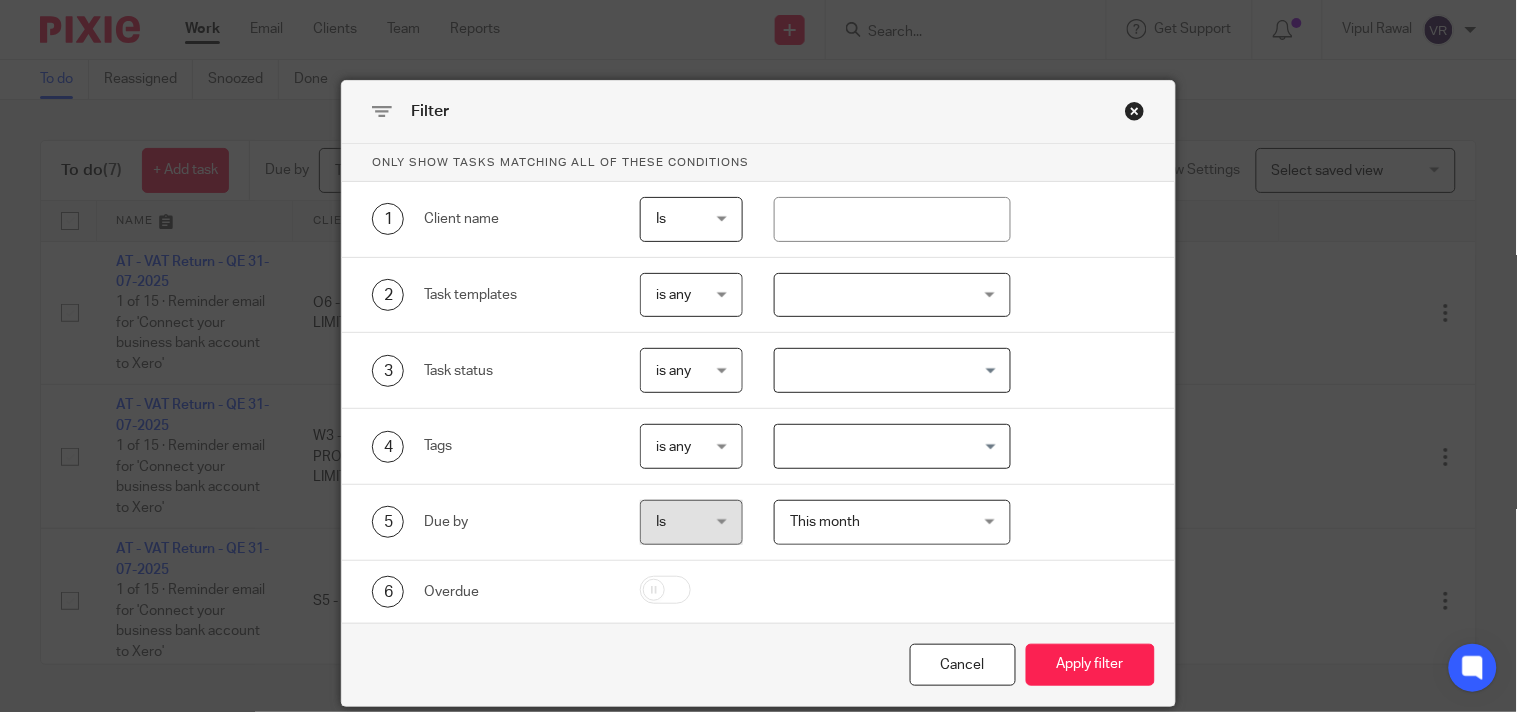 click on "This month
This month" at bounding box center (892, 522) 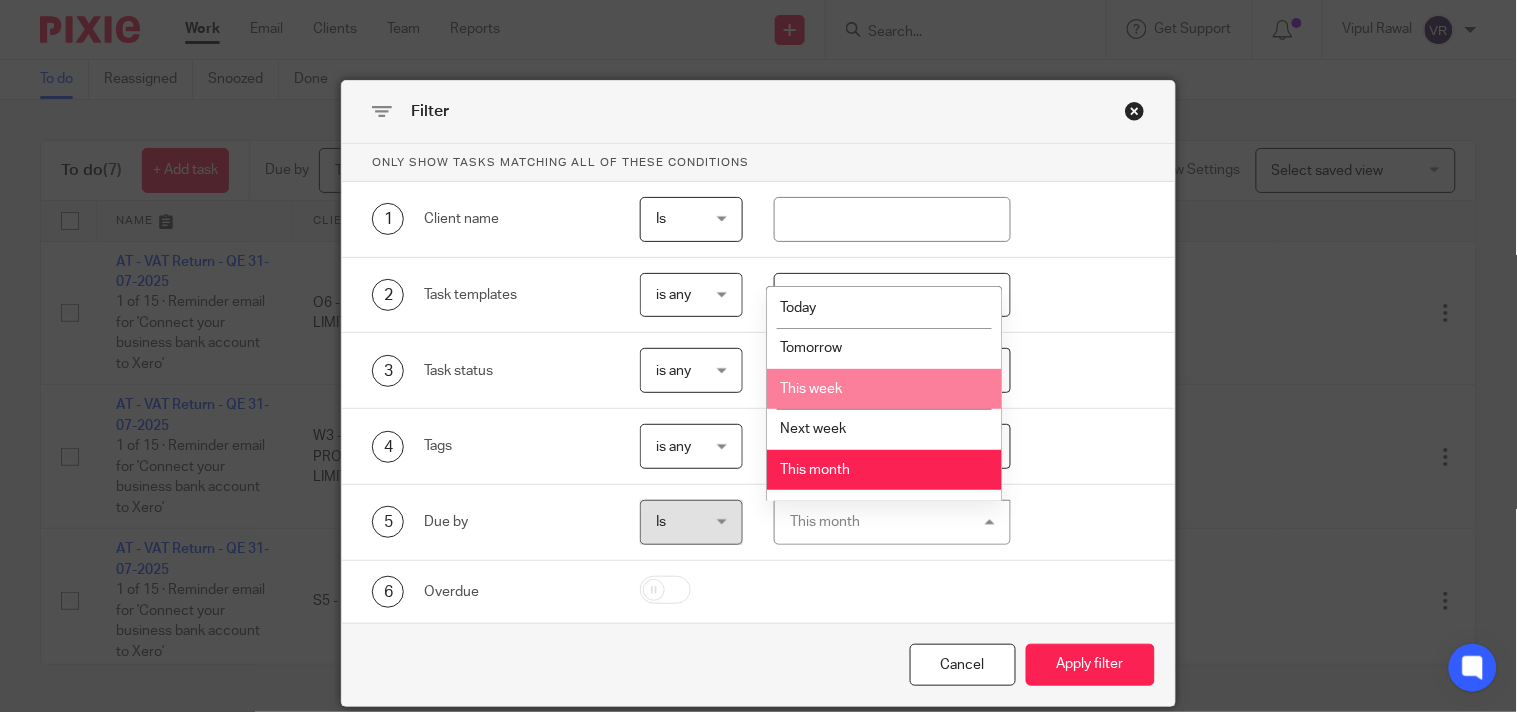 scroll, scrollTop: 73, scrollLeft: 0, axis: vertical 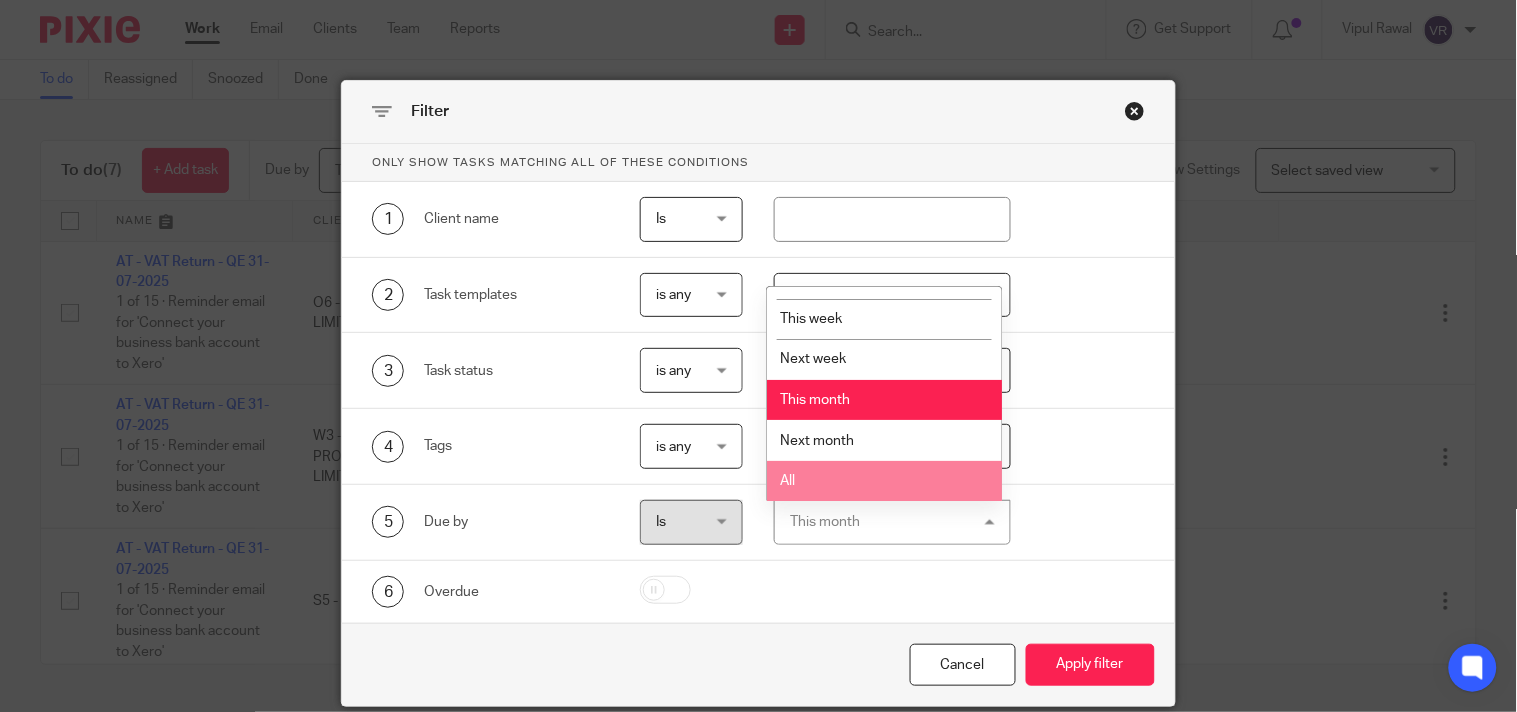 click on "All" at bounding box center (884, 481) 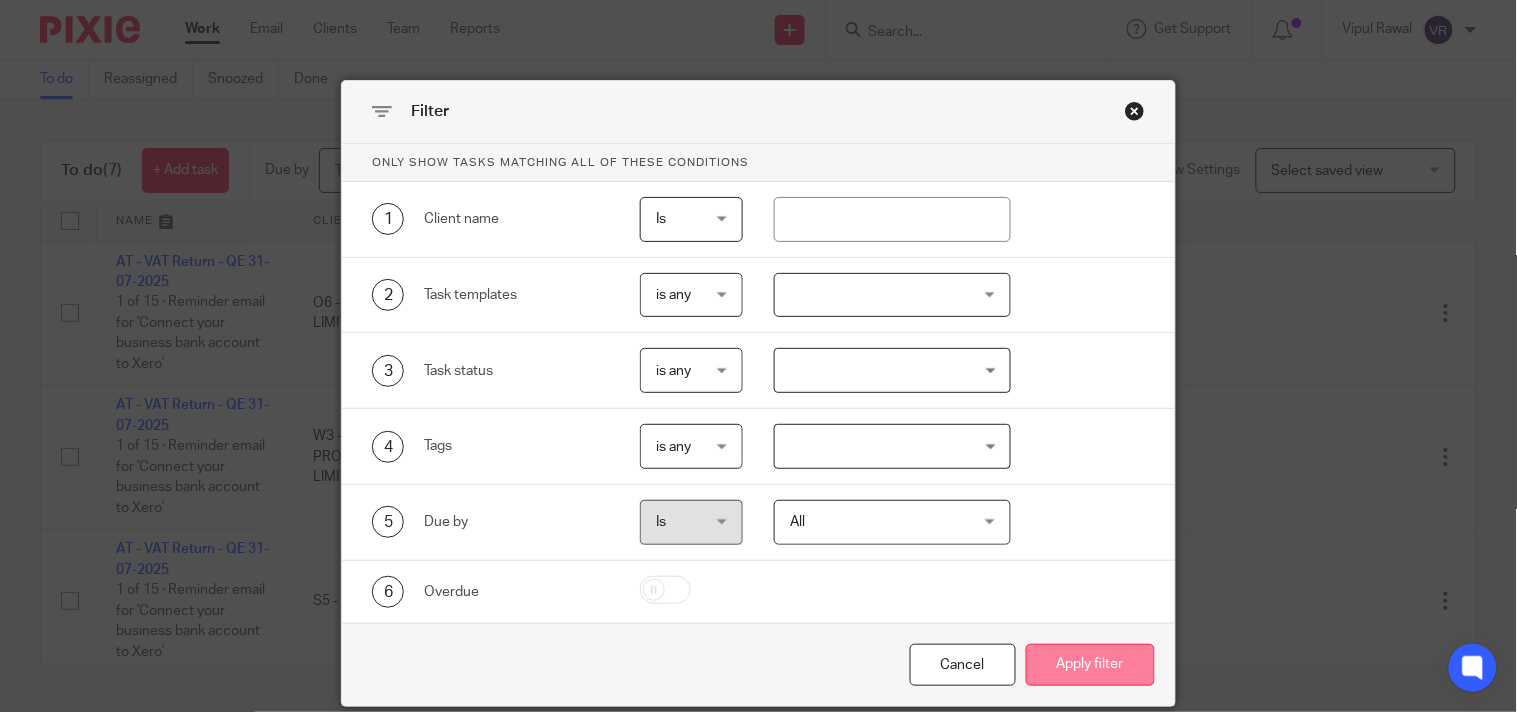 click on "Apply filter" at bounding box center [1090, 665] 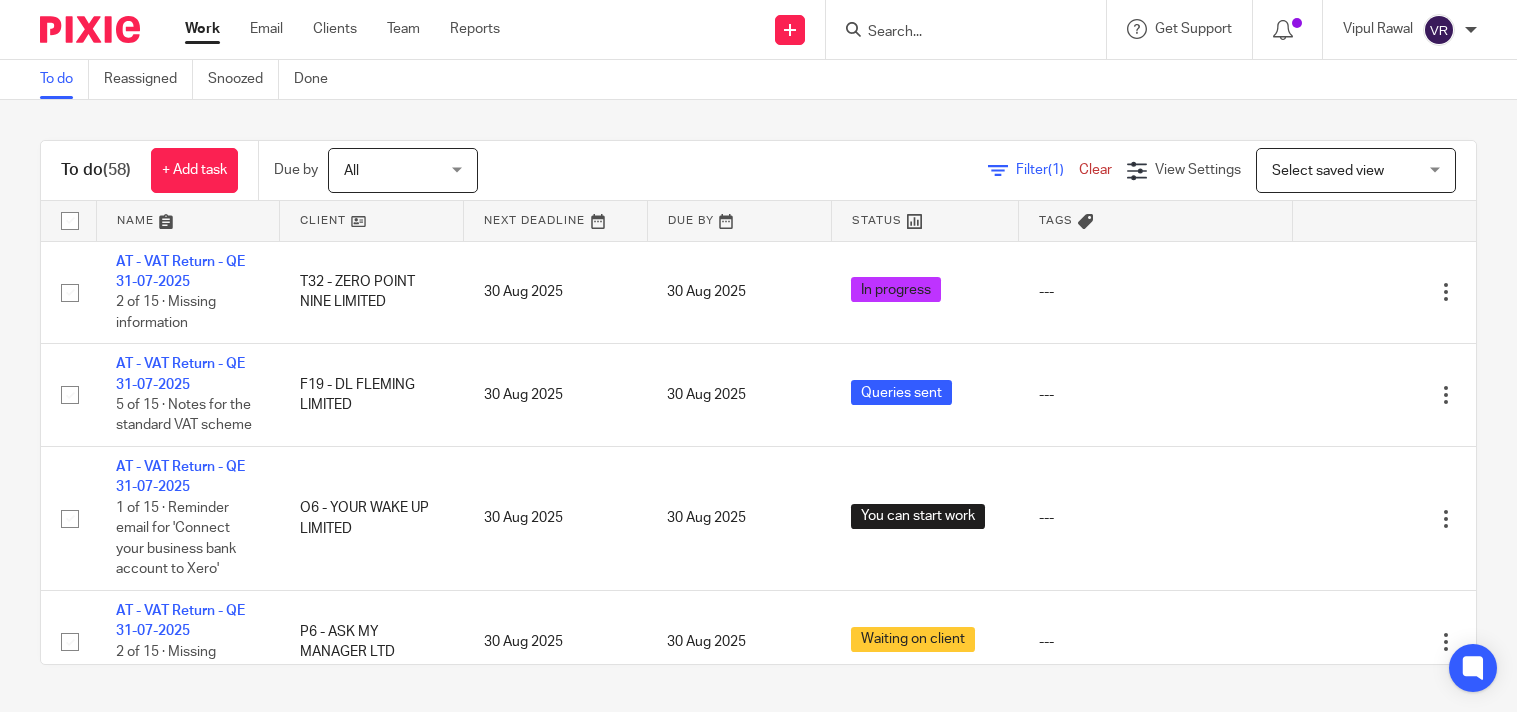 scroll, scrollTop: 0, scrollLeft: 0, axis: both 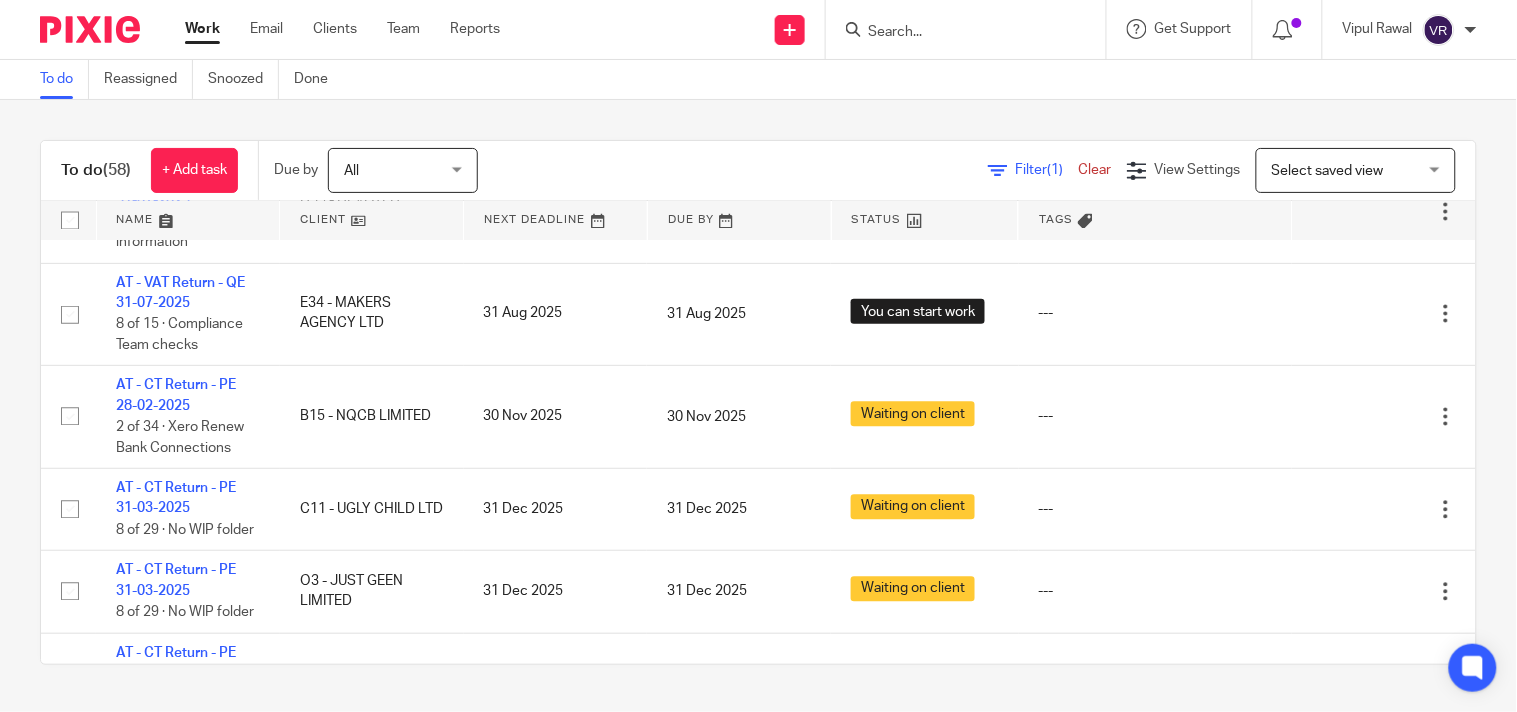 drag, startPoint x: 607, startPoint y: 91, endPoint x: 703, endPoint y: 95, distance: 96.0833 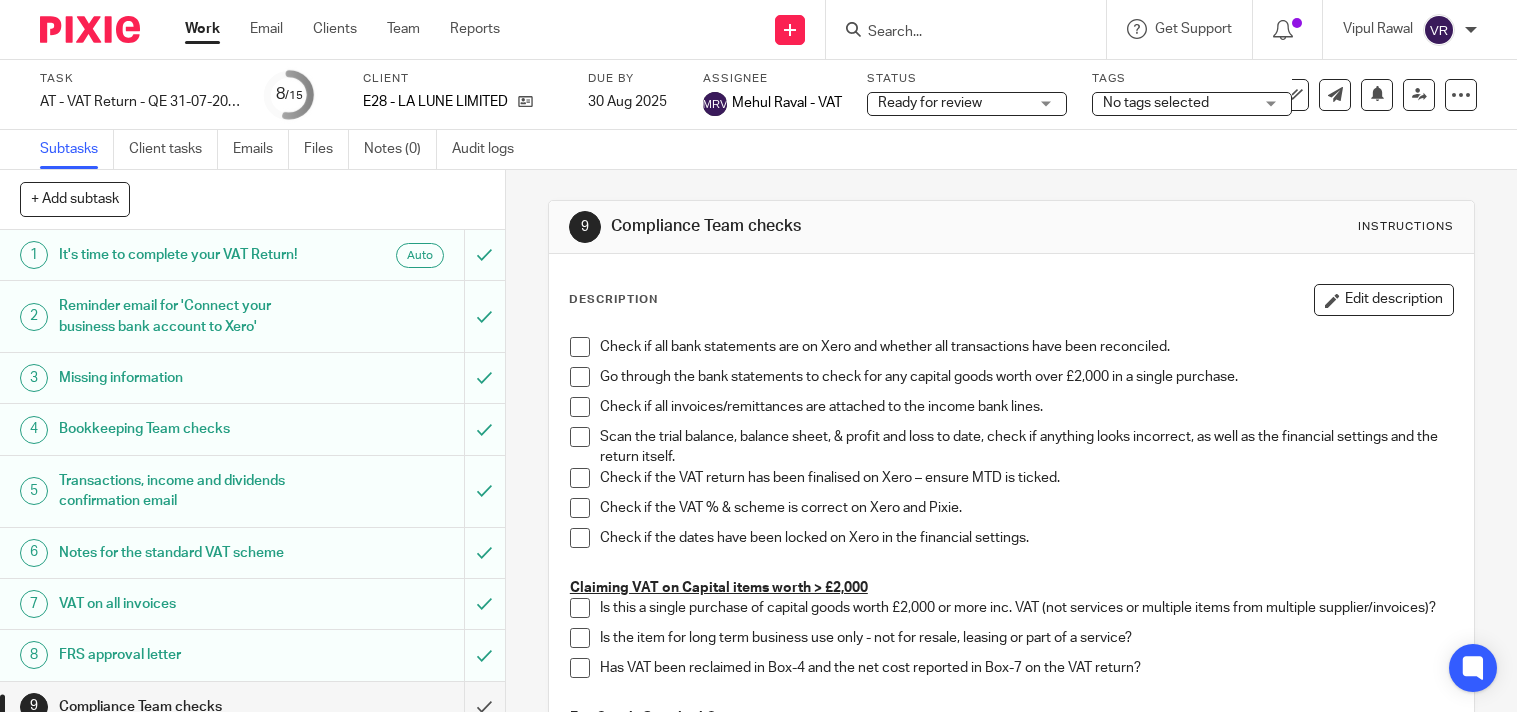 scroll, scrollTop: 0, scrollLeft: 0, axis: both 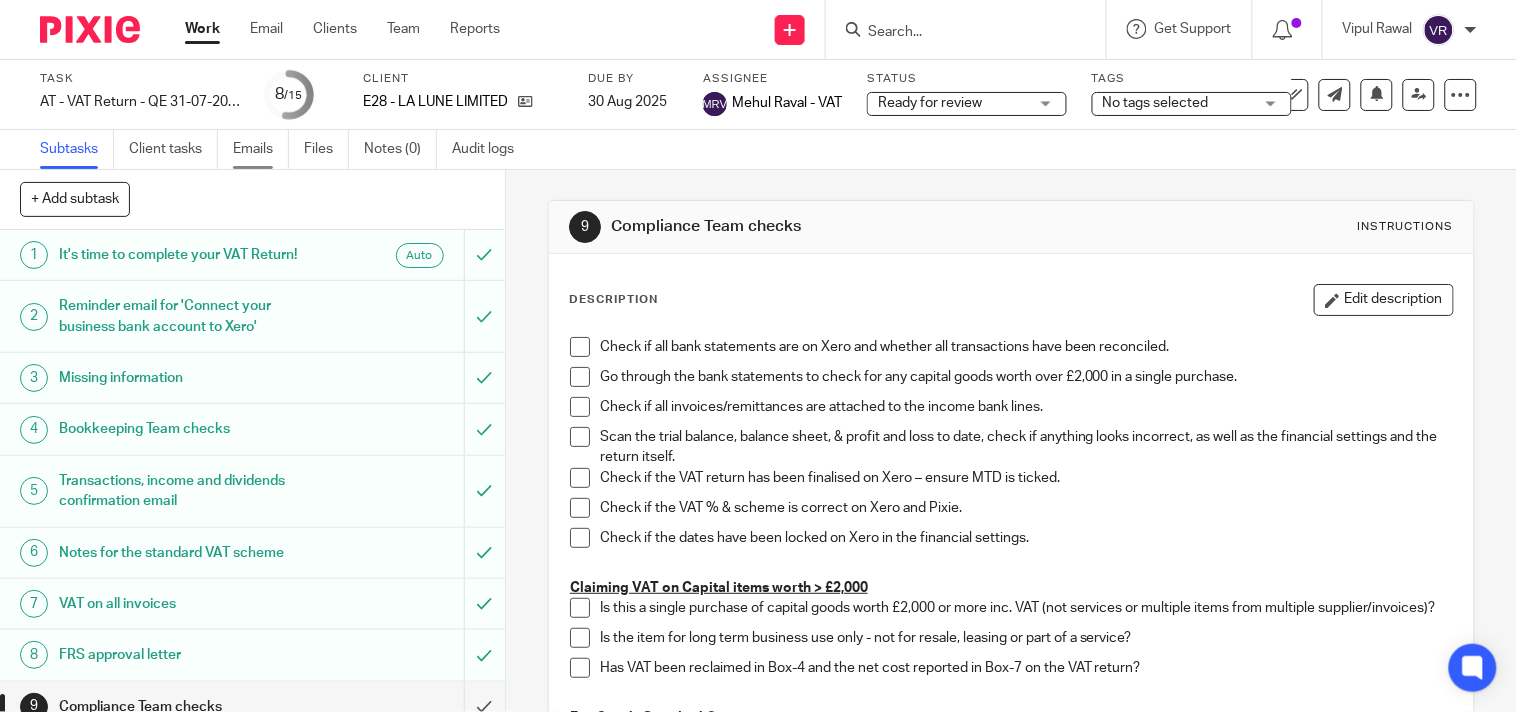 click on "Emails" at bounding box center [261, 149] 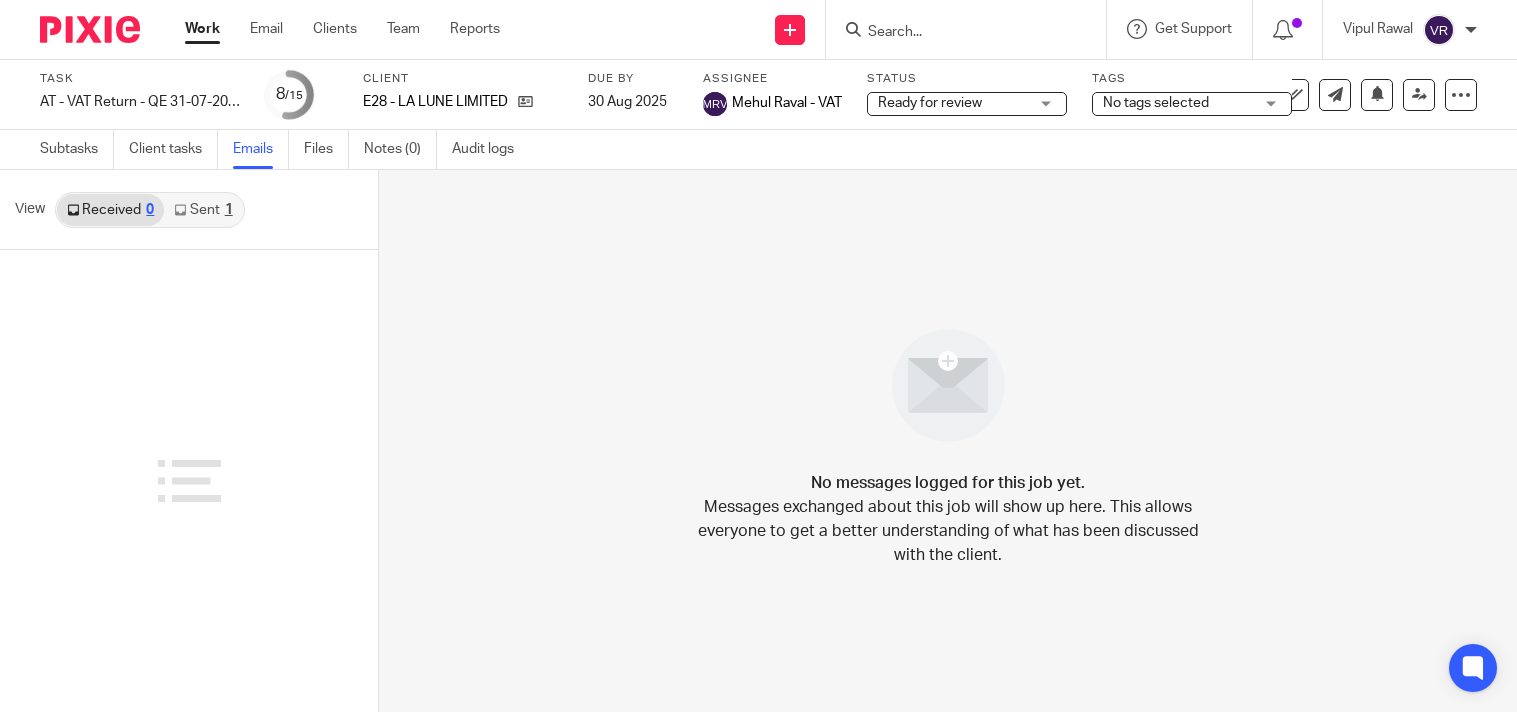 scroll, scrollTop: 0, scrollLeft: 0, axis: both 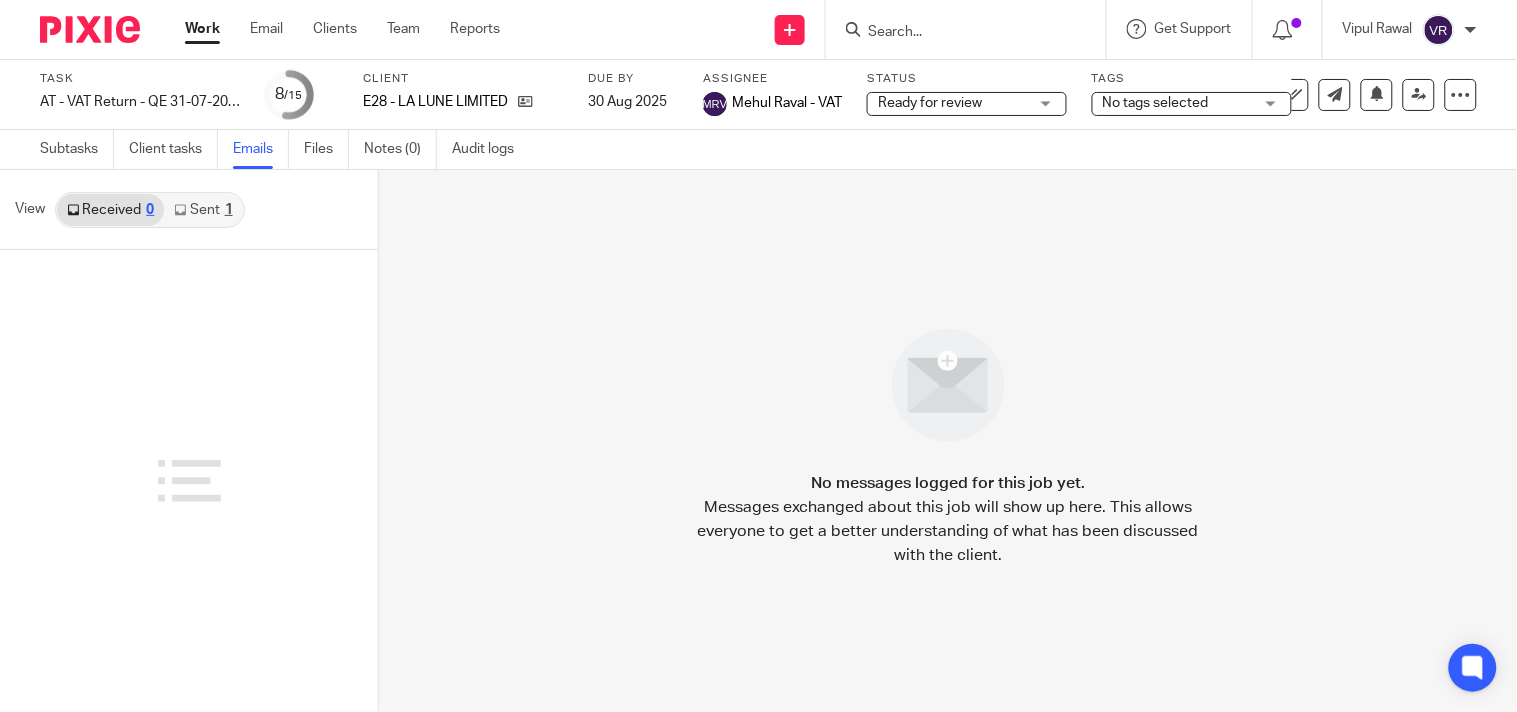 click on "Sent
1" at bounding box center (203, 210) 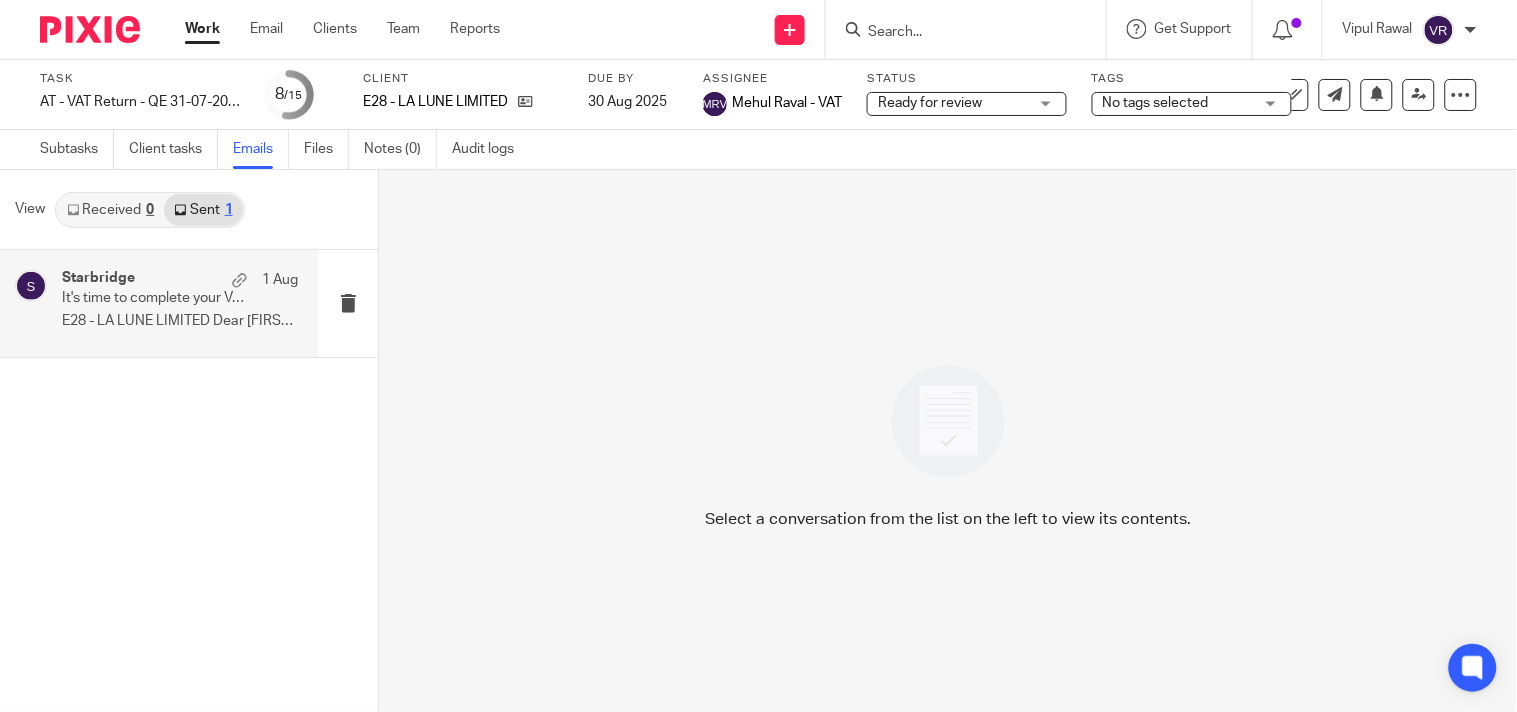 click on "It's time to complete your VAT Return!" at bounding box center (156, 298) 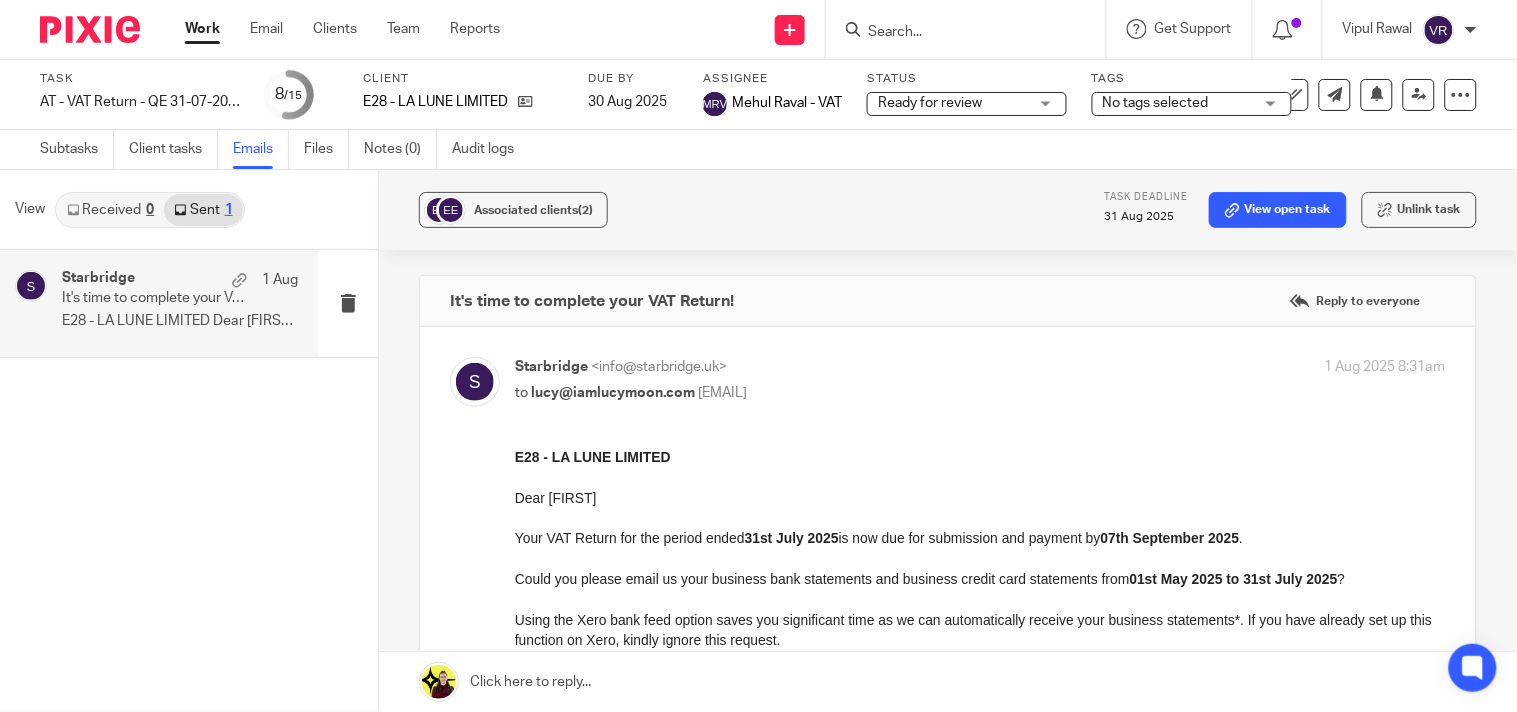 scroll, scrollTop: 0, scrollLeft: 0, axis: both 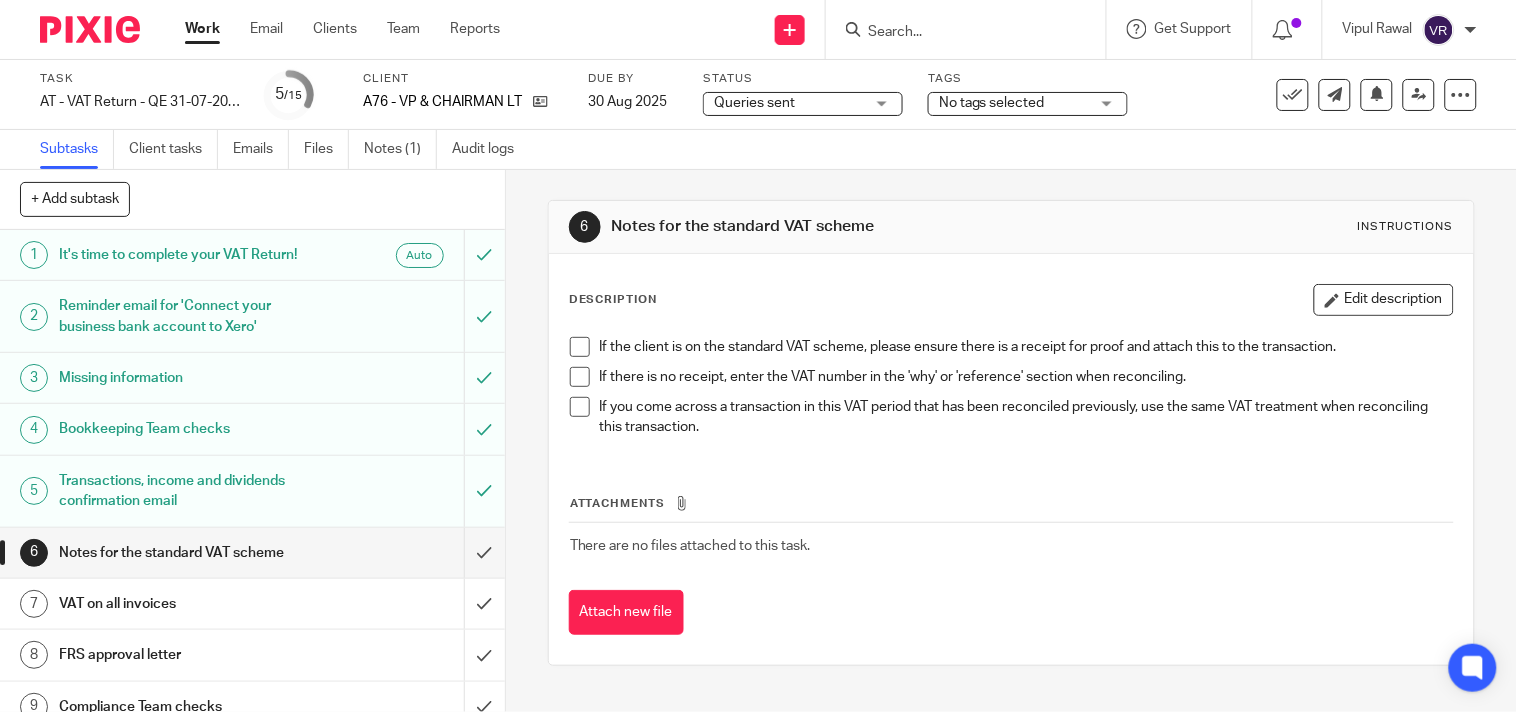 click on "Queries sent
Queries sent" at bounding box center (803, 104) 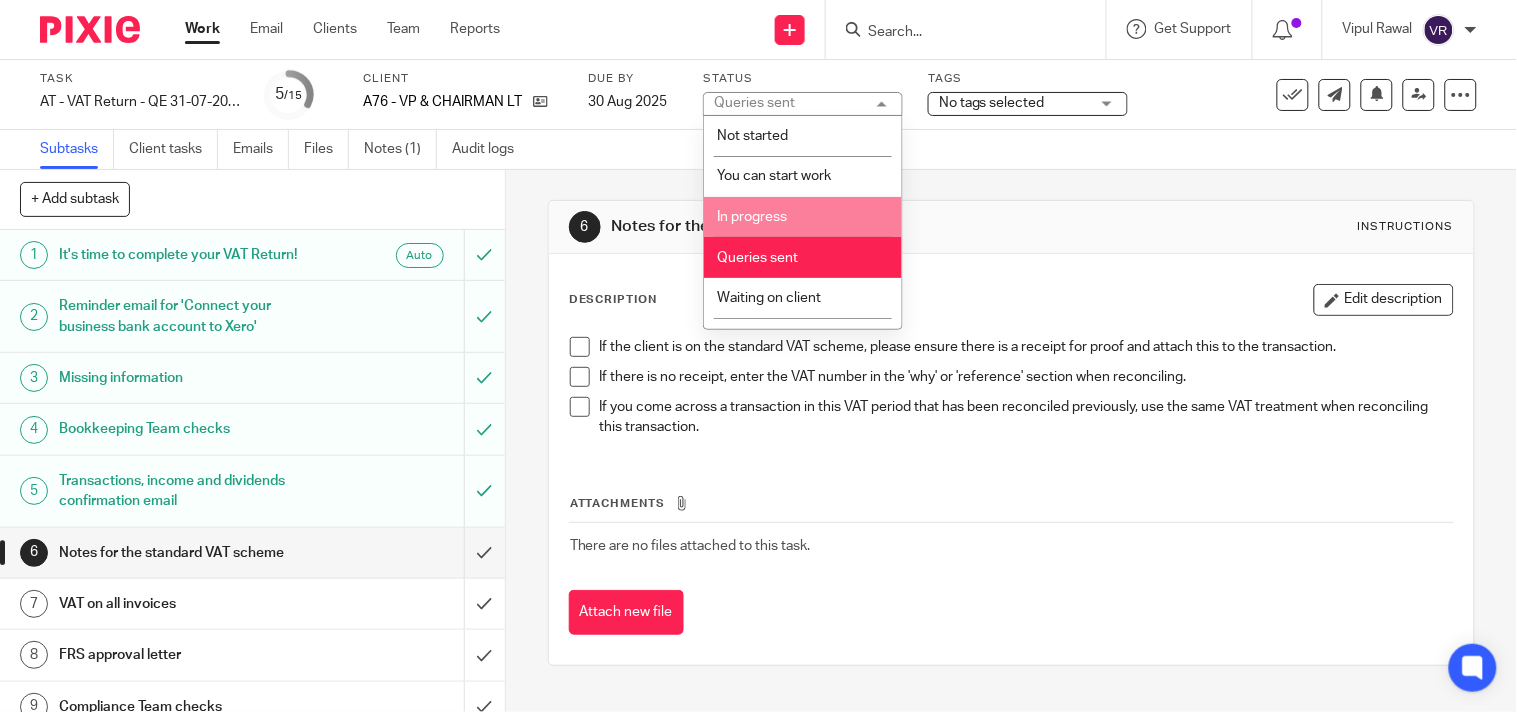 click on "In progress" at bounding box center (803, 217) 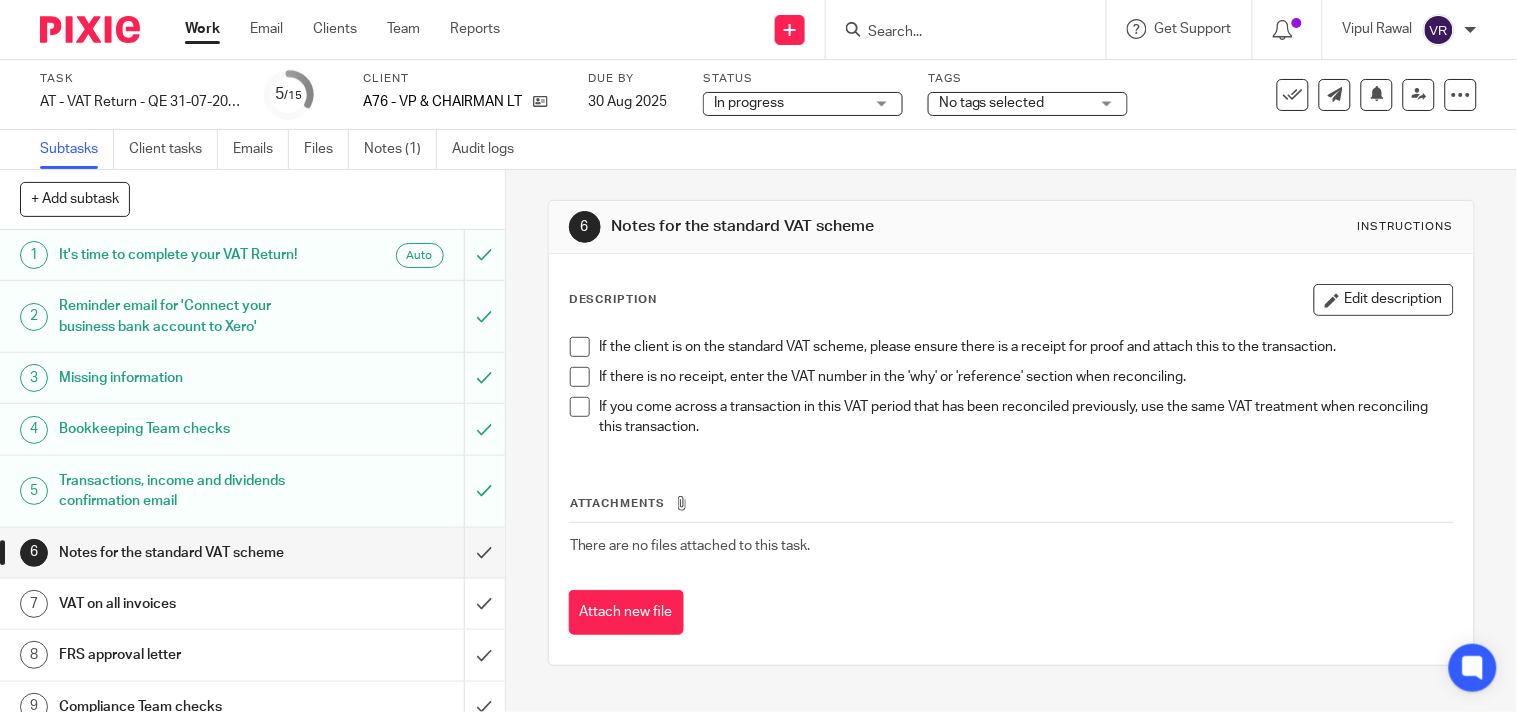 click on "Subtasks
Client tasks
Emails
Files
Notes (1)
Audit logs" at bounding box center [758, 150] 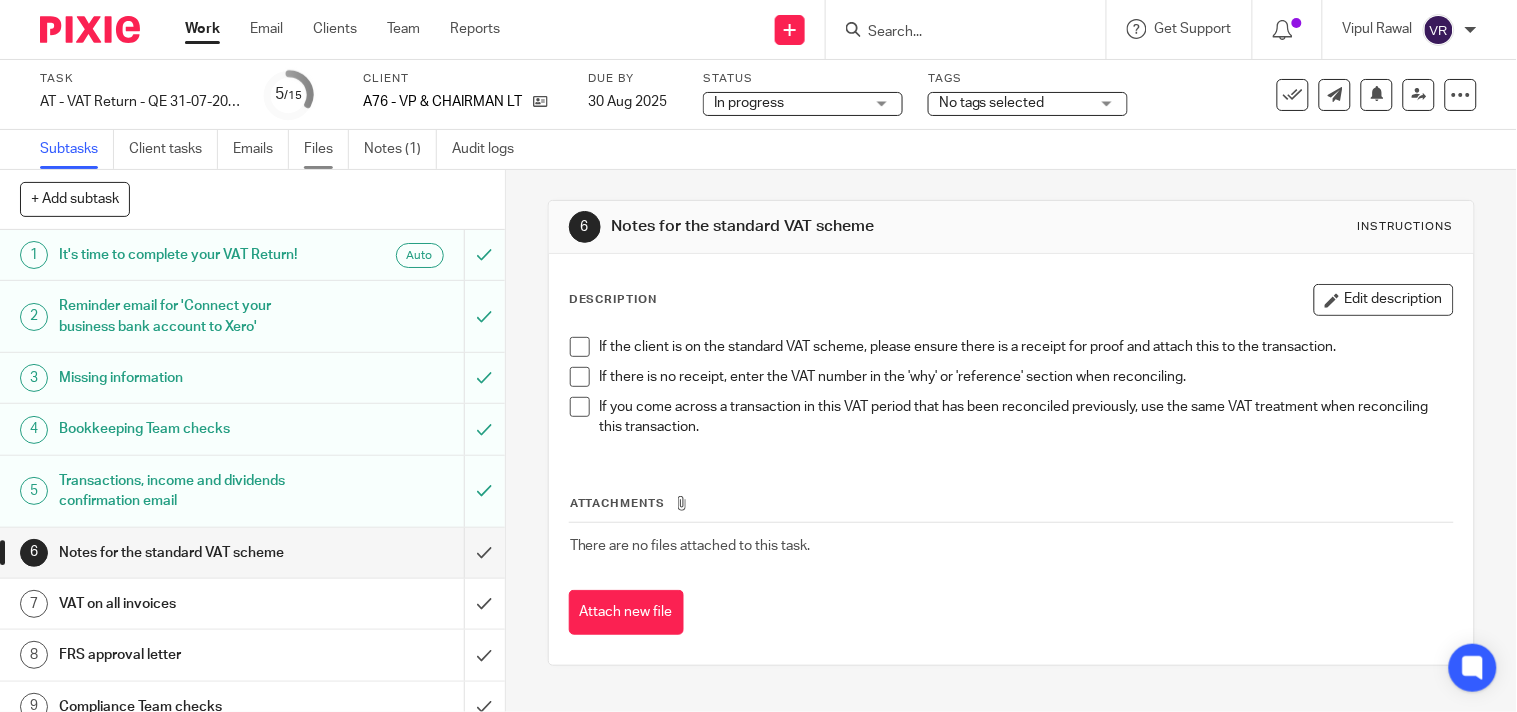 click on "Files" at bounding box center [326, 149] 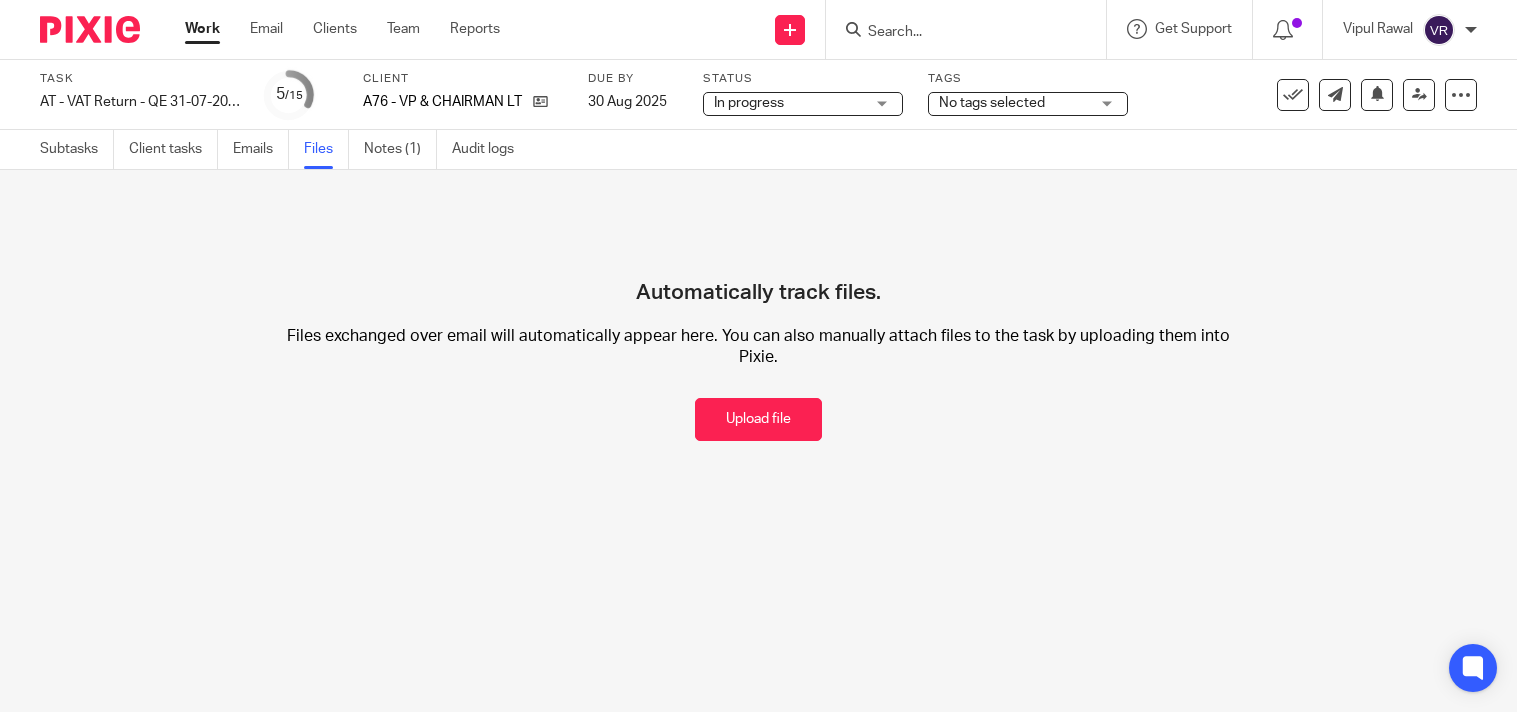 scroll, scrollTop: 0, scrollLeft: 0, axis: both 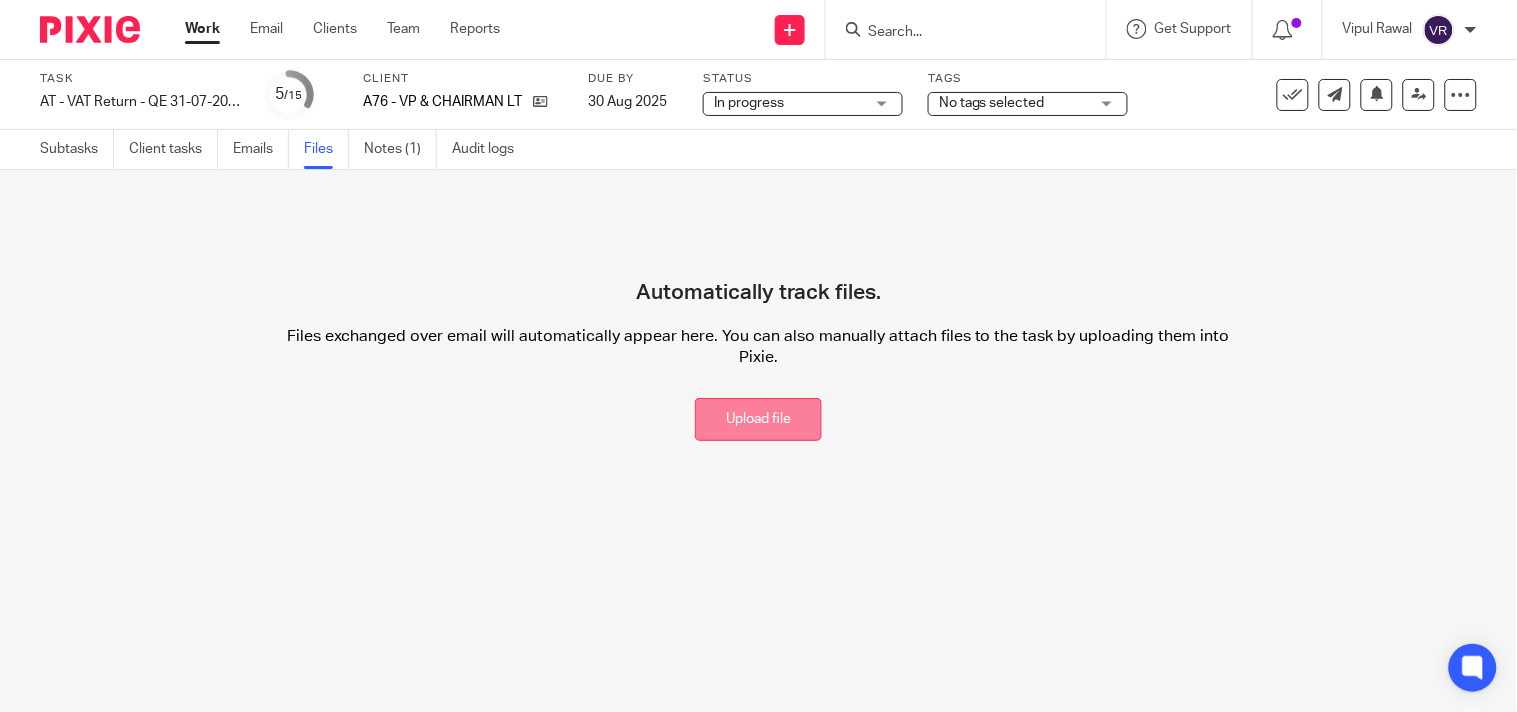 click on "Upload file" at bounding box center (758, 419) 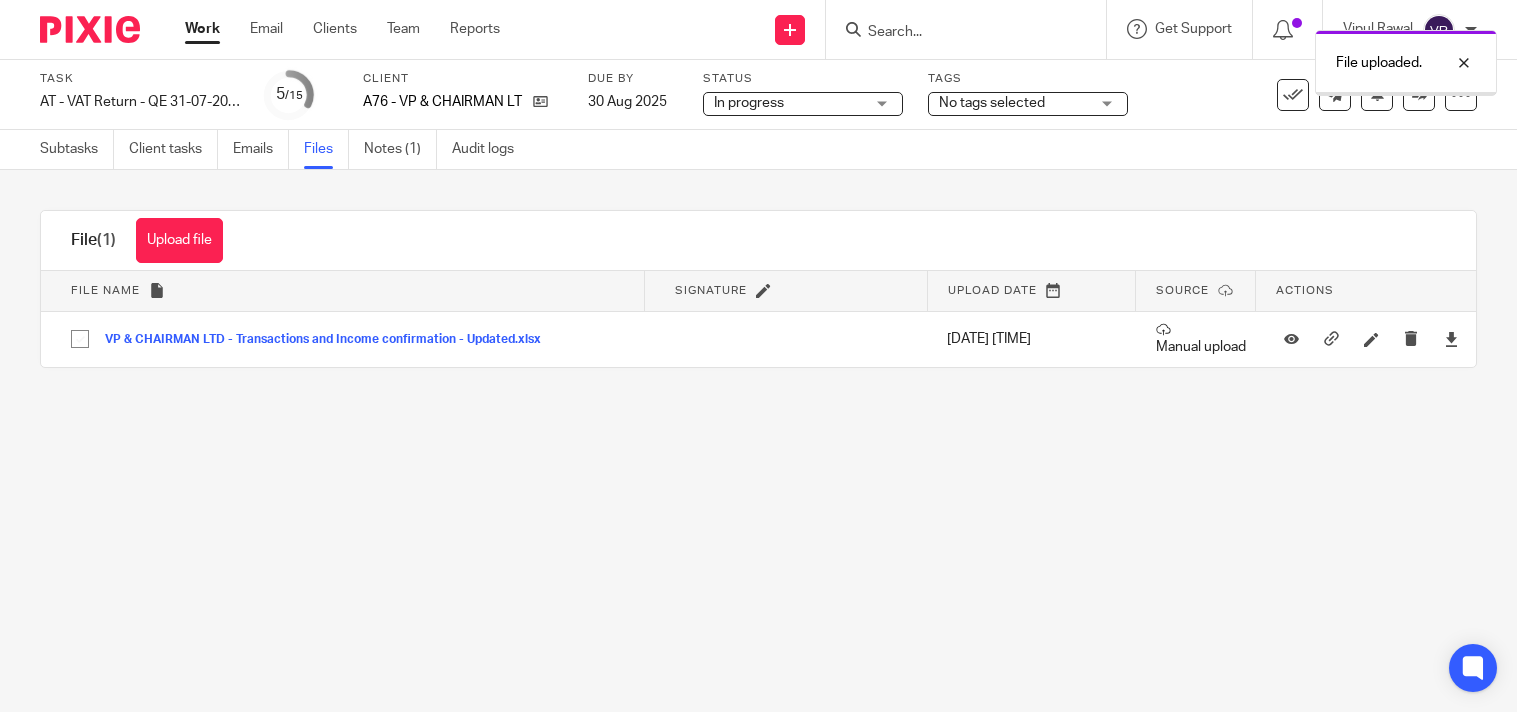 scroll, scrollTop: 0, scrollLeft: 0, axis: both 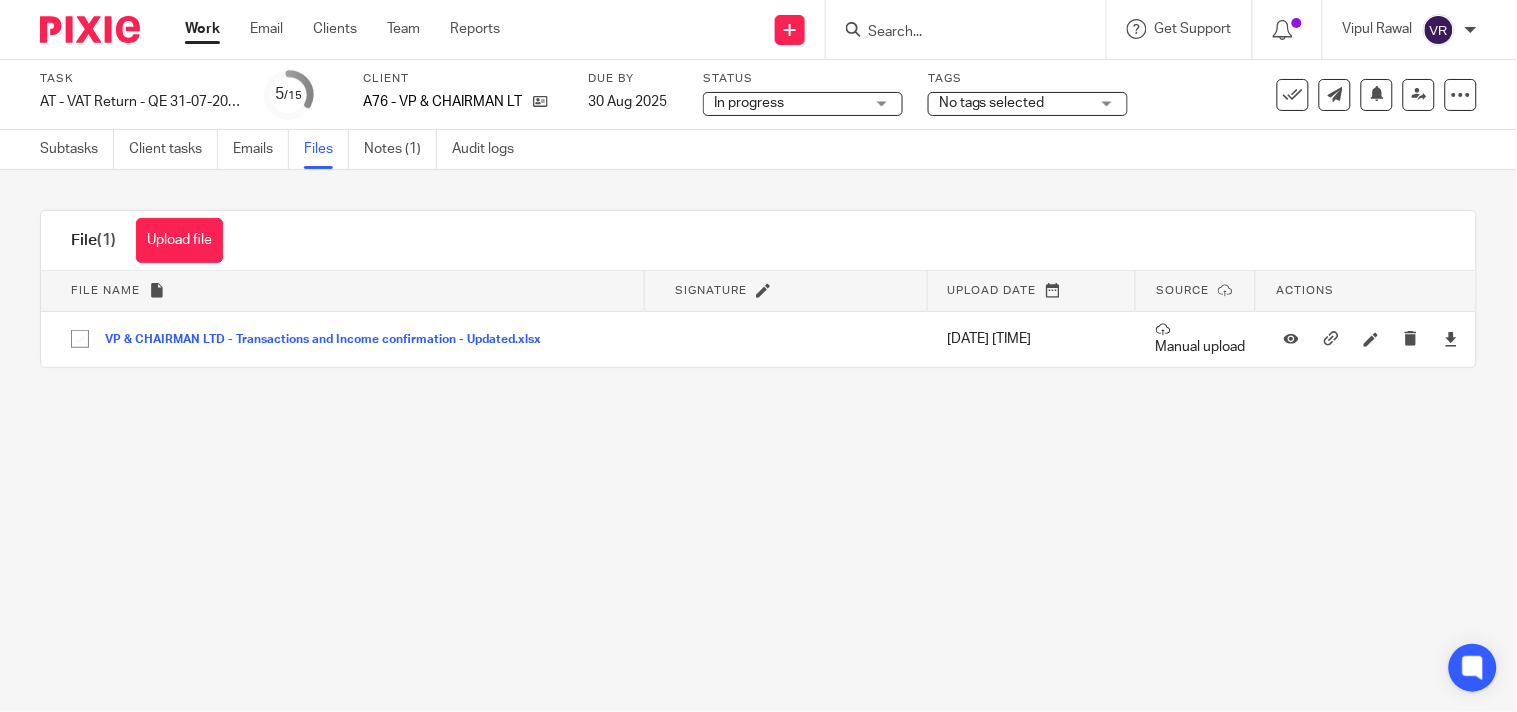 click on "Task
AT - VAT Return - QE 31-07-2025   Save
AT - VAT Return - QE 31-07-2025
5 /15
Client
A76 - VP & CHAIRMAN LTD*
Due by
30 Aug 2025
Status
In progress
In progress
Not started
You can start work
In progress
Queries sent
Waiting on client
Ready for review
Pending internal review
Ready to file
2
Tags
No tags selected
In progress - DO NOT USE
Ready for review - DO NOT USE
Ready to file - DO NOT USE" at bounding box center (758, 356) 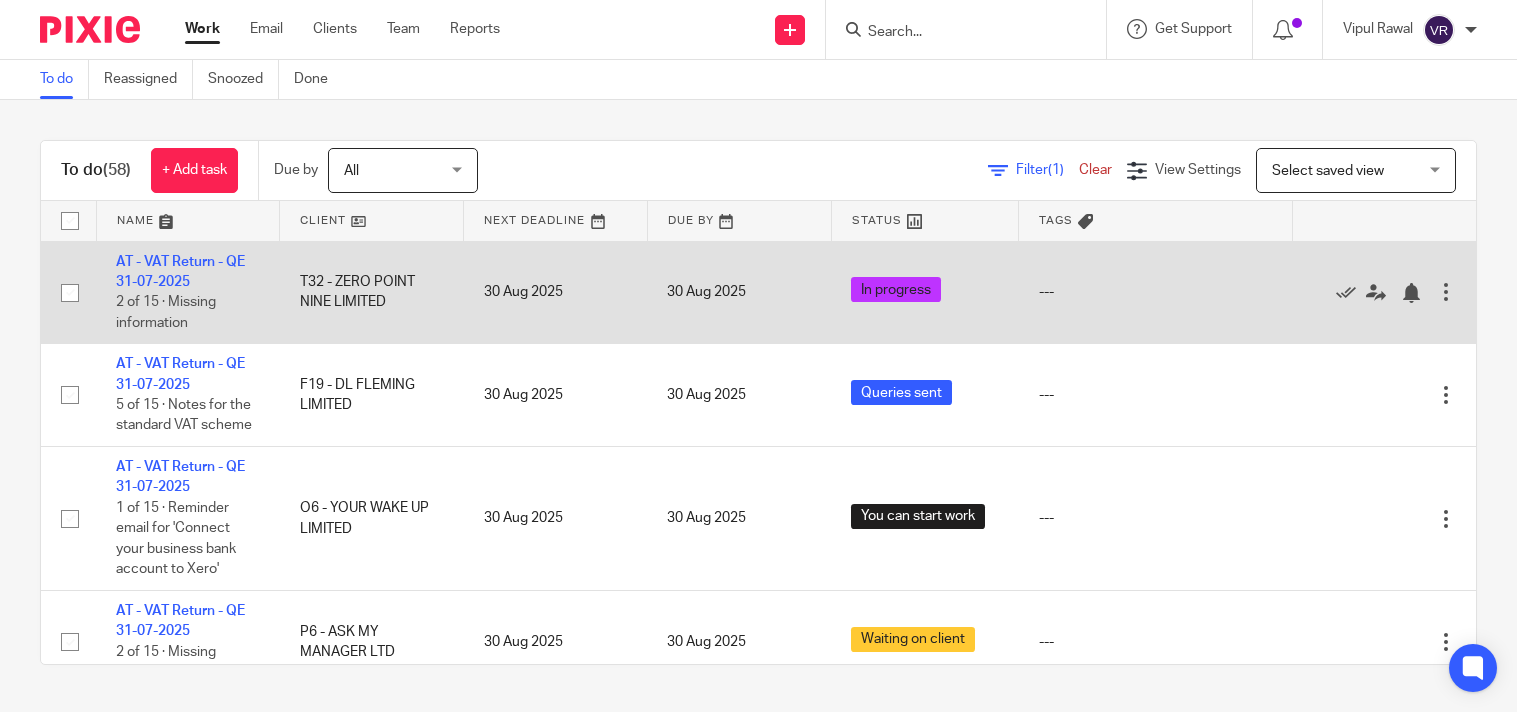 scroll, scrollTop: 0, scrollLeft: 0, axis: both 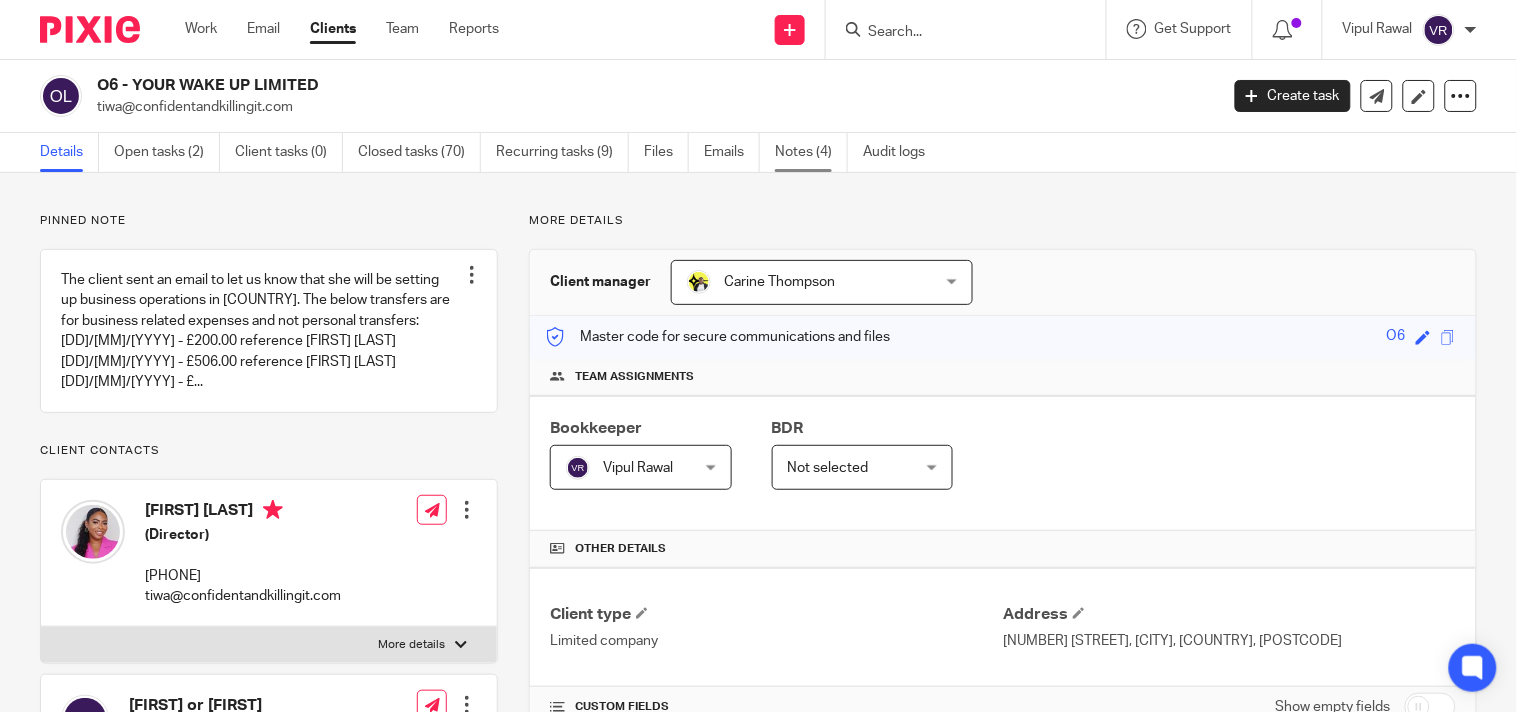click on "Notes (4)" at bounding box center [811, 152] 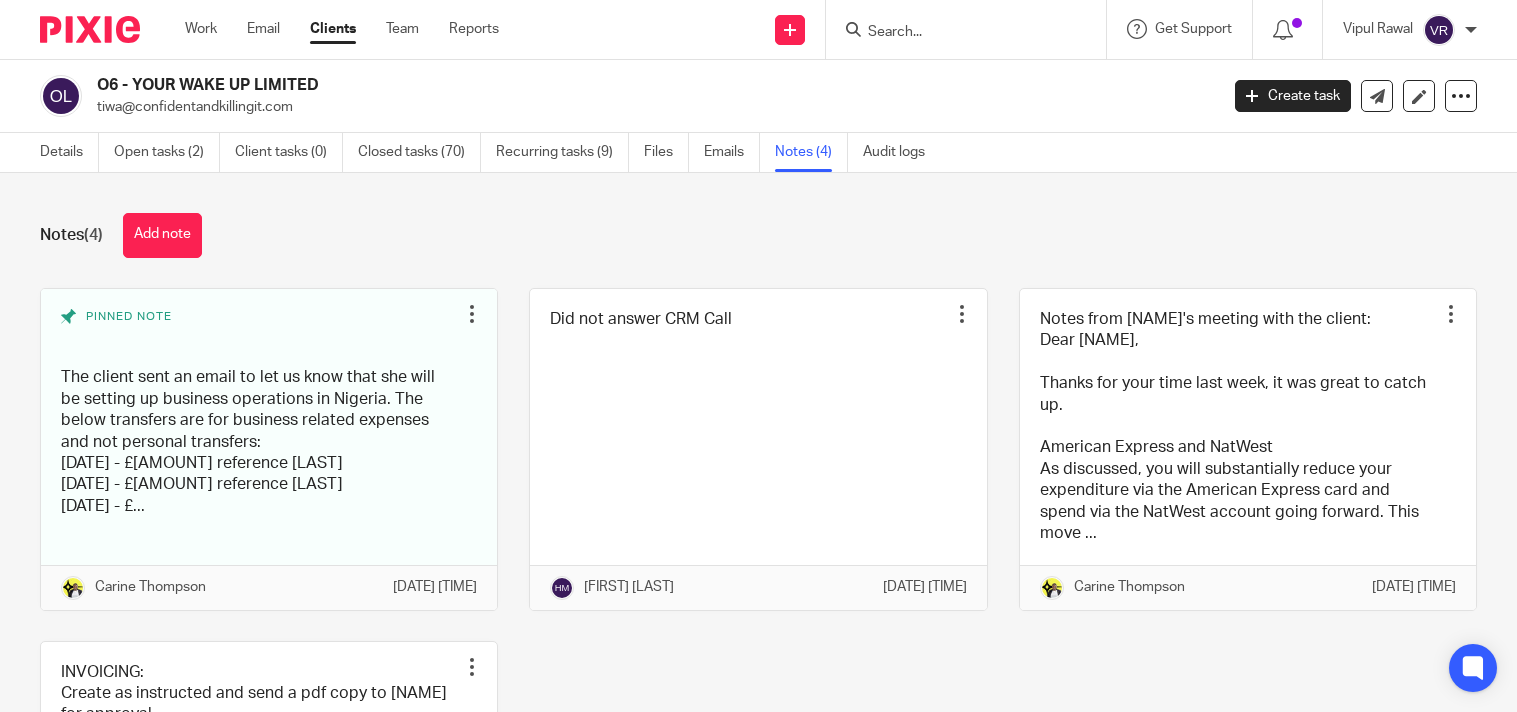 scroll, scrollTop: 0, scrollLeft: 0, axis: both 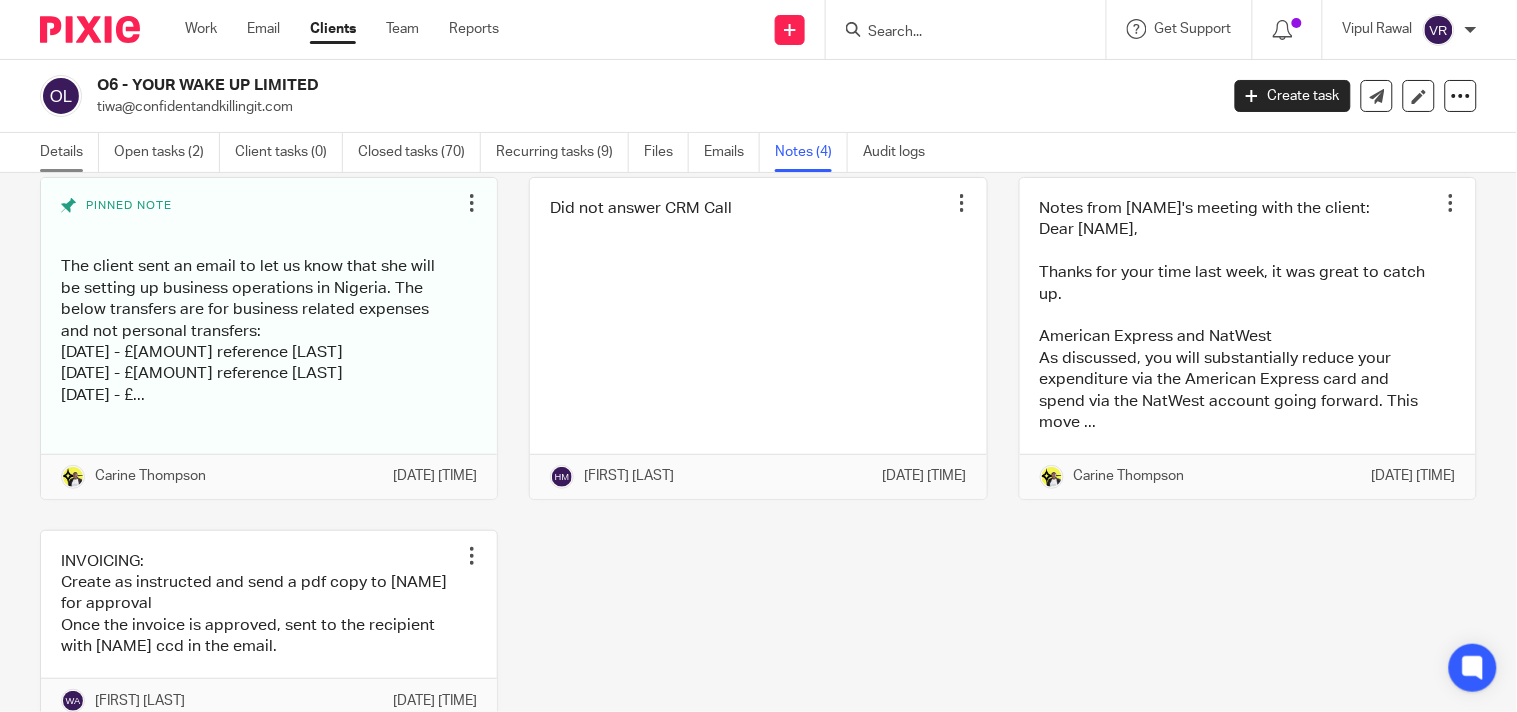 click on "Details" at bounding box center [69, 152] 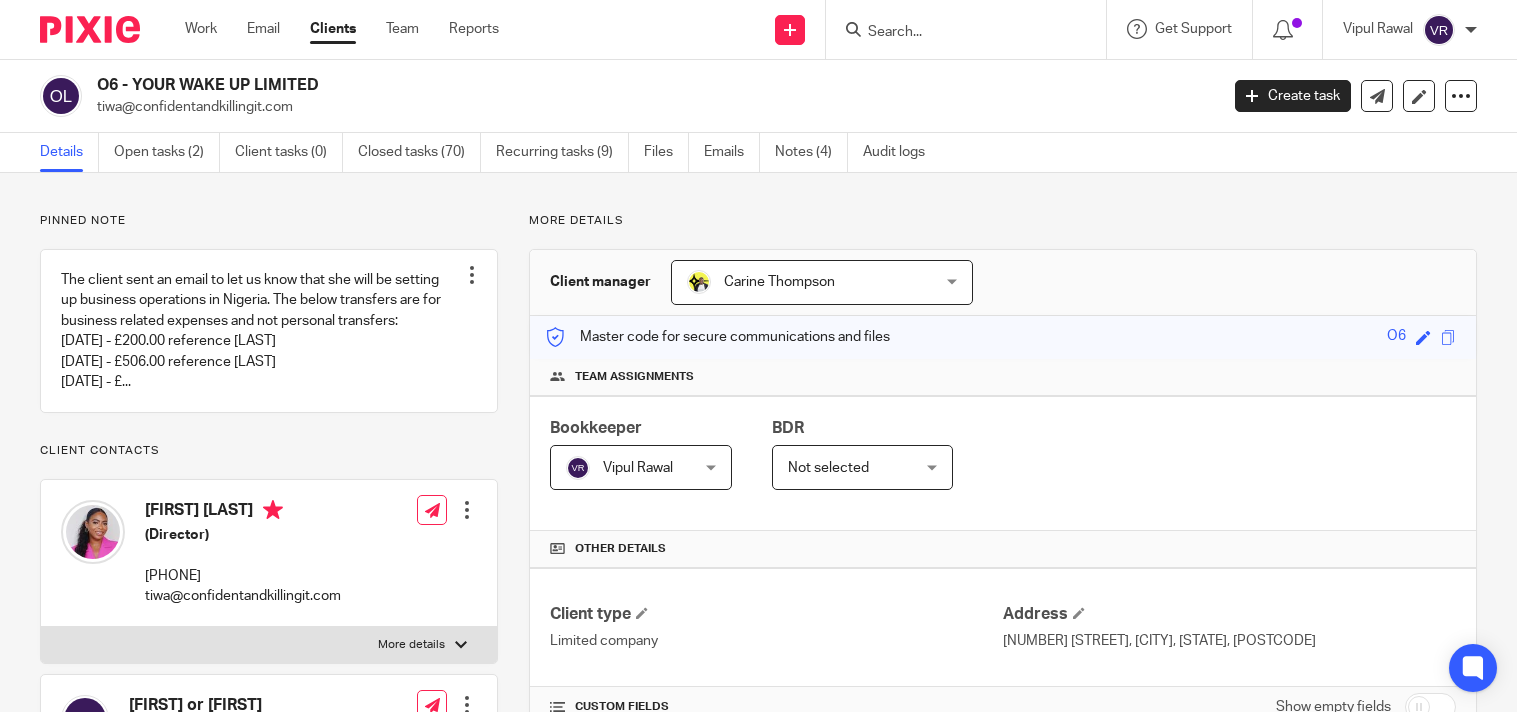 scroll, scrollTop: 0, scrollLeft: 0, axis: both 